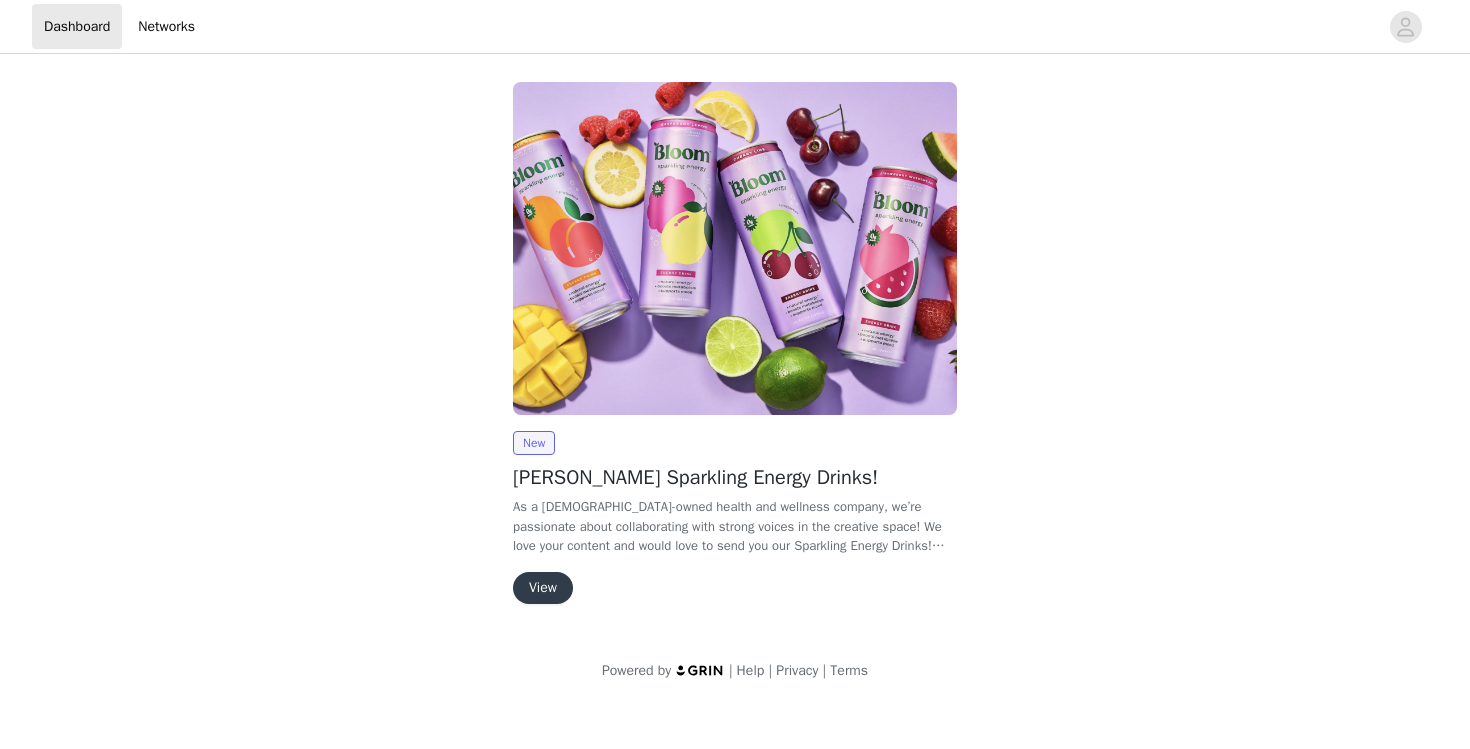 scroll, scrollTop: 0, scrollLeft: 0, axis: both 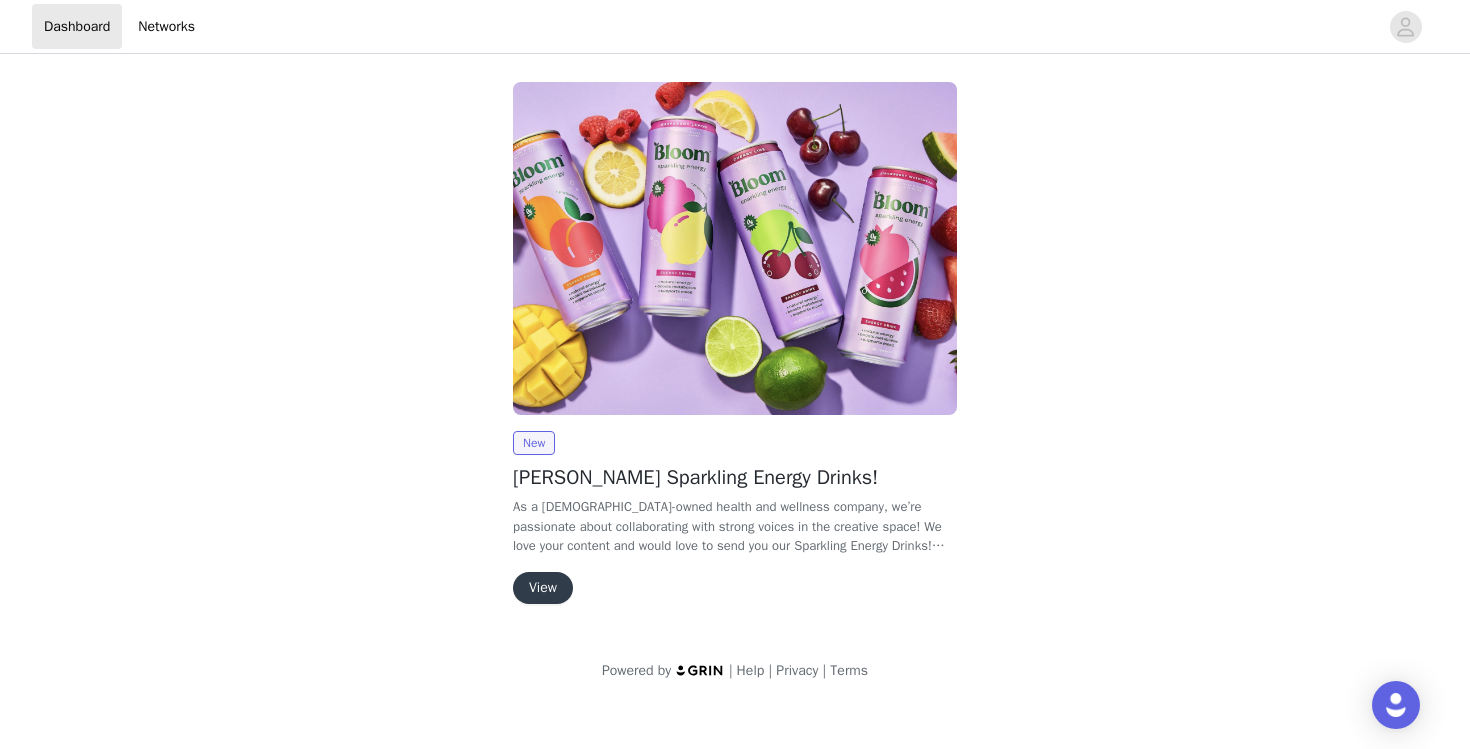 click on "View" at bounding box center (543, 588) 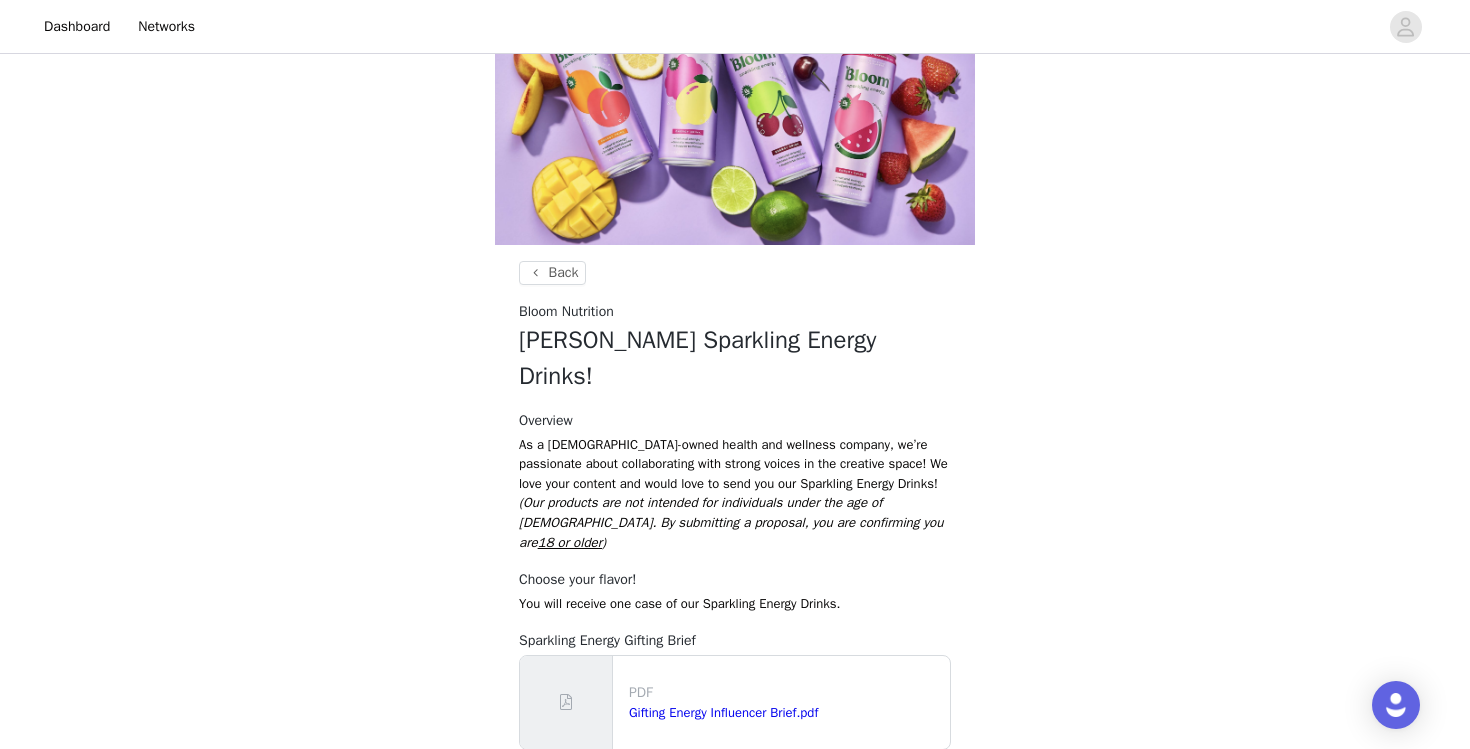 scroll, scrollTop: 160, scrollLeft: 0, axis: vertical 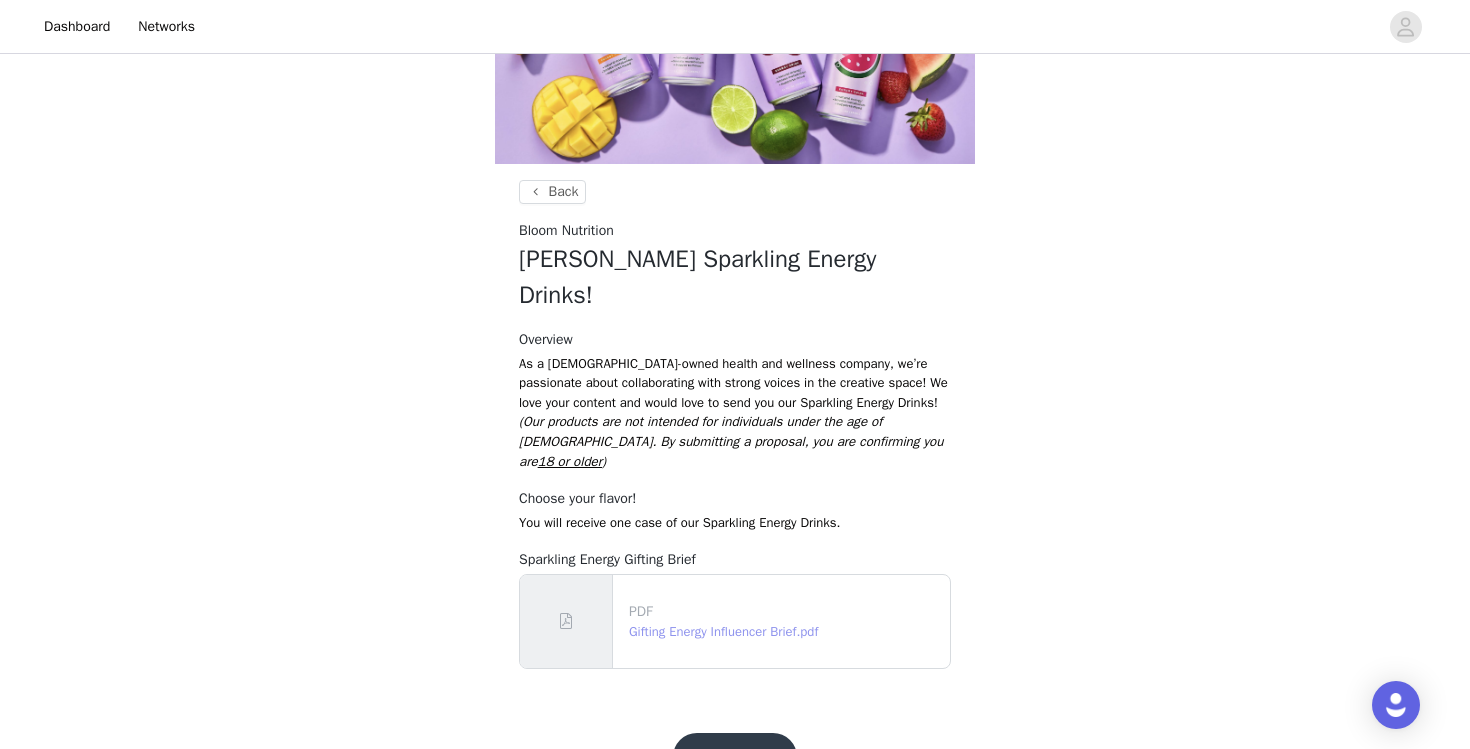 click on "Gifting Energy Influencer Brief.pdf" at bounding box center (723, 631) 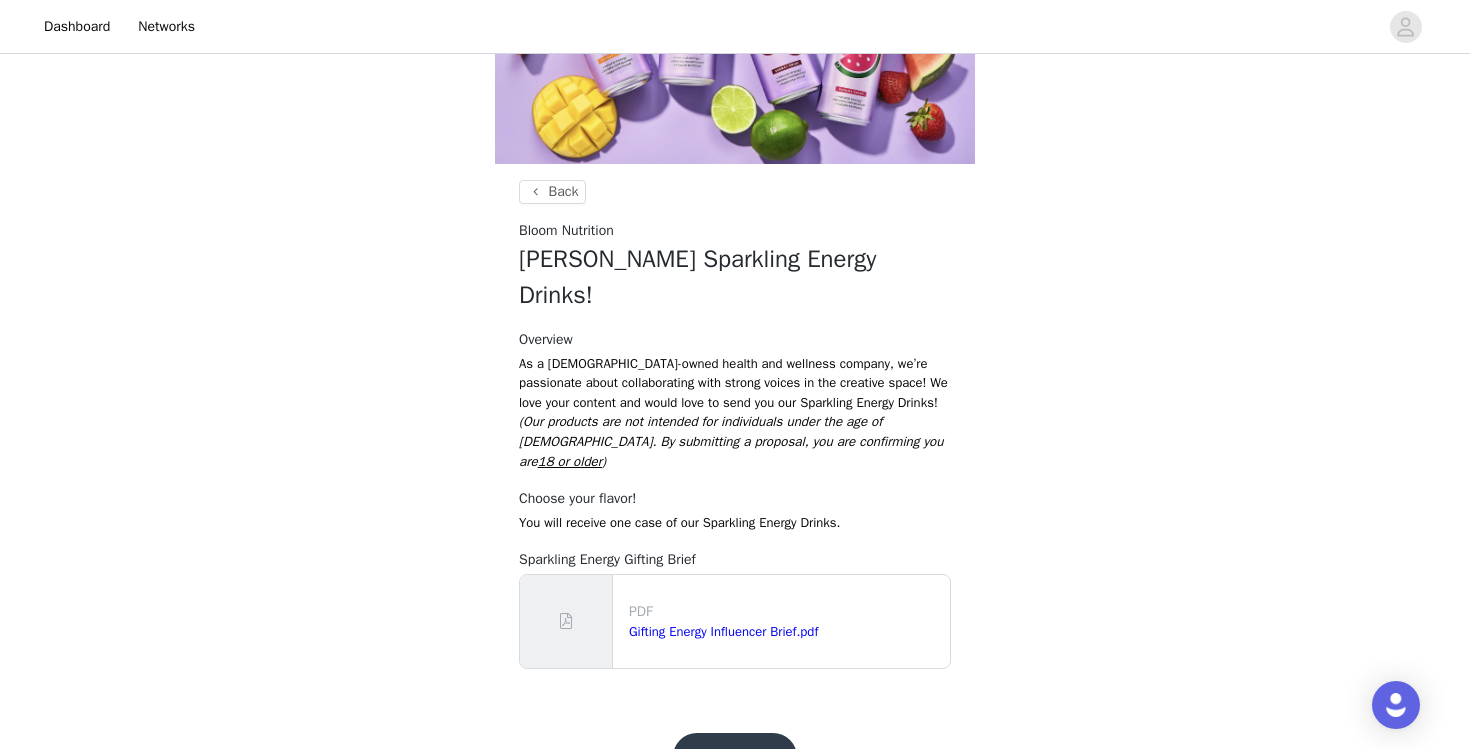 click on "Get Started!" at bounding box center [735, 757] 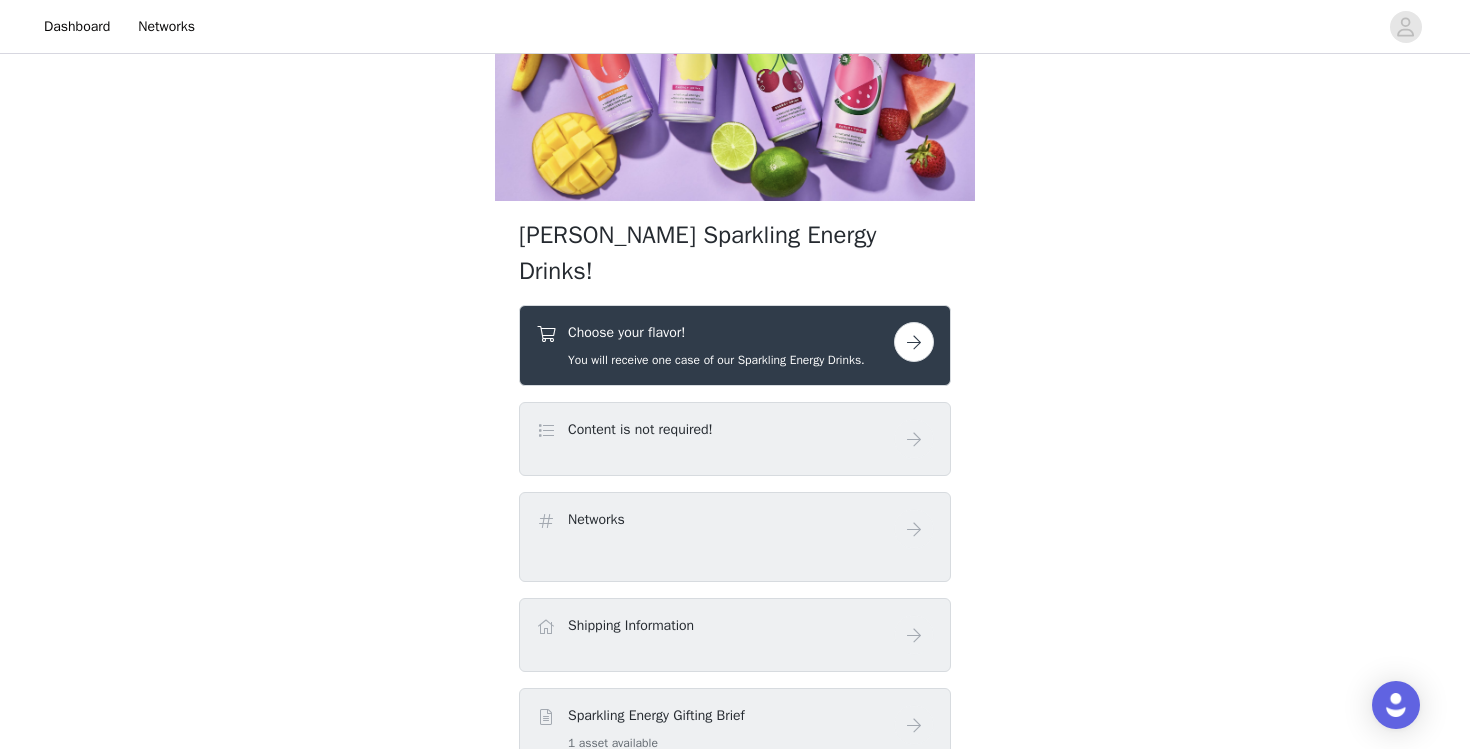 scroll, scrollTop: 129, scrollLeft: 0, axis: vertical 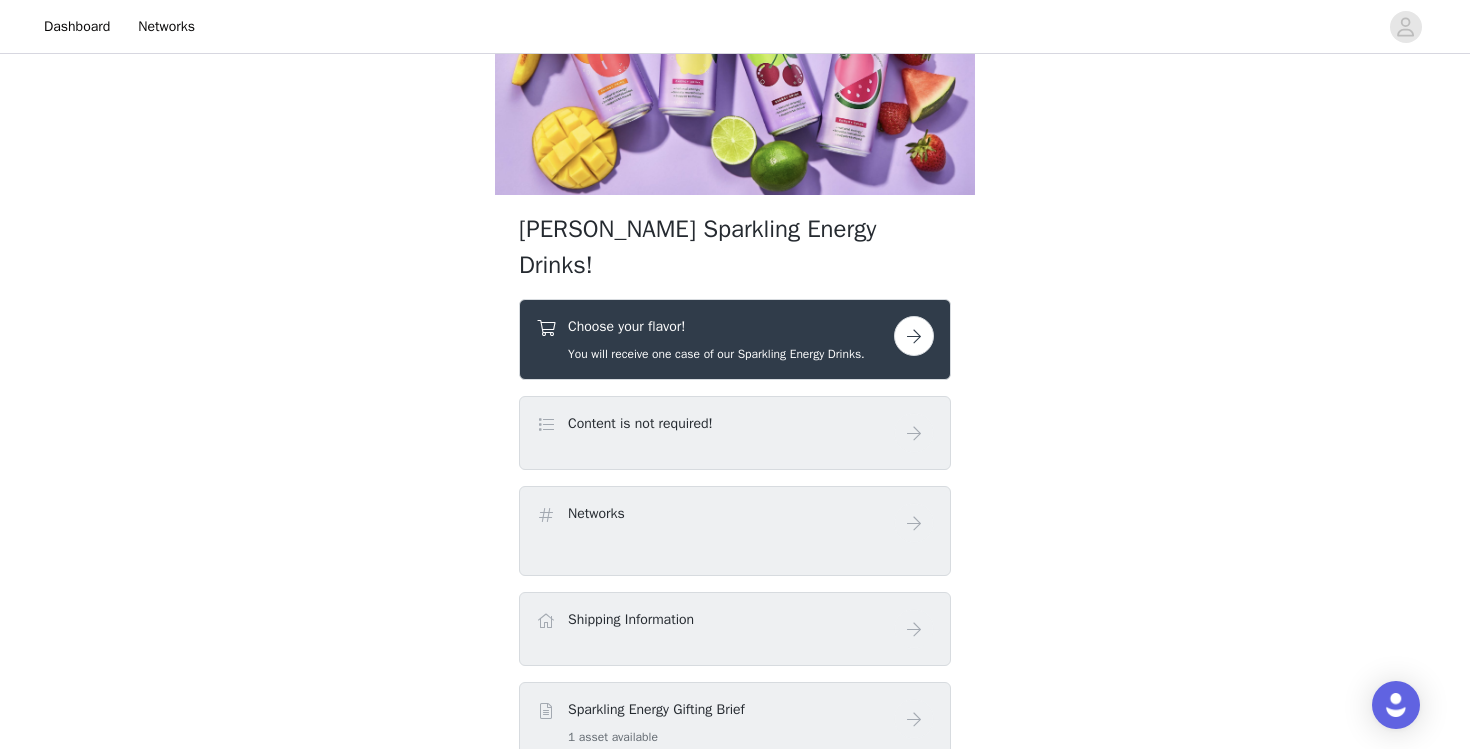 click at bounding box center [914, 336] 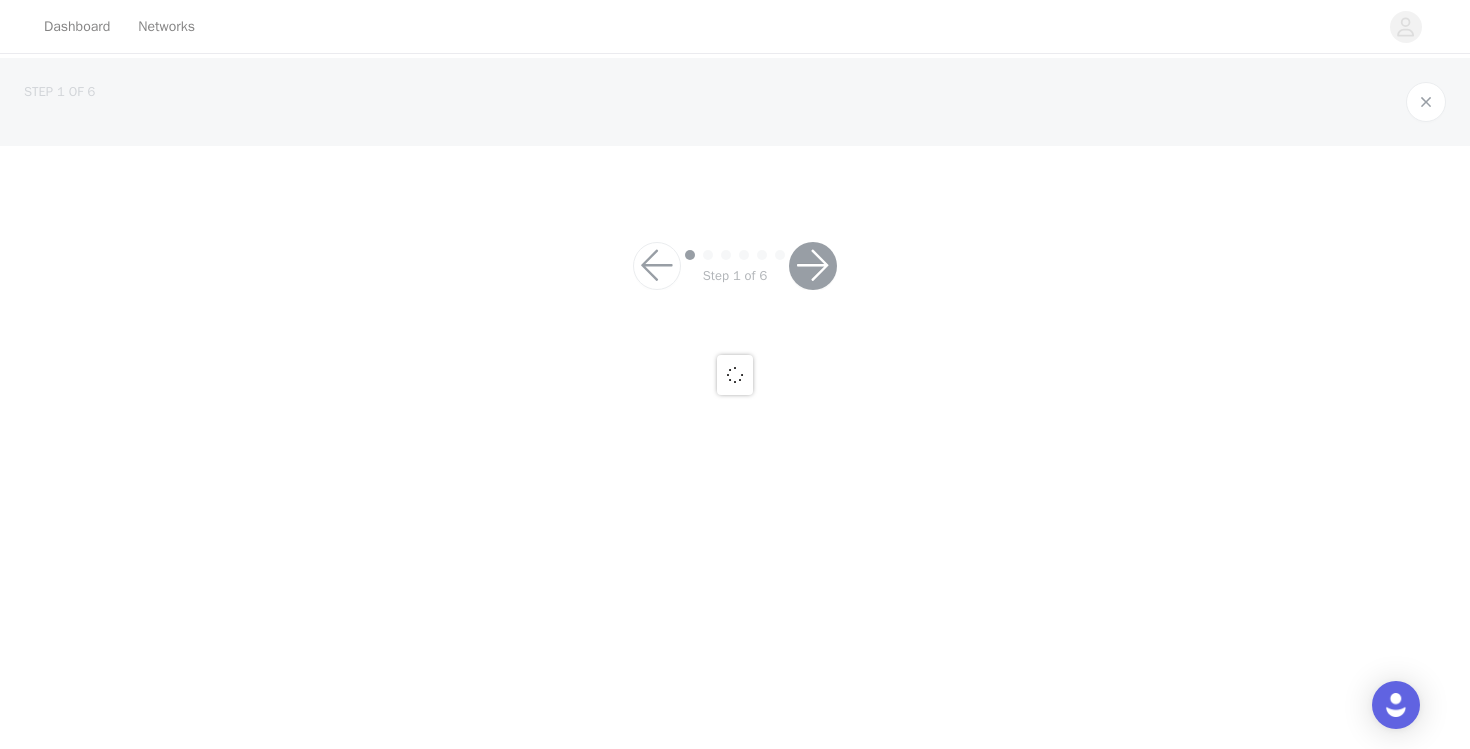 scroll, scrollTop: 0, scrollLeft: 0, axis: both 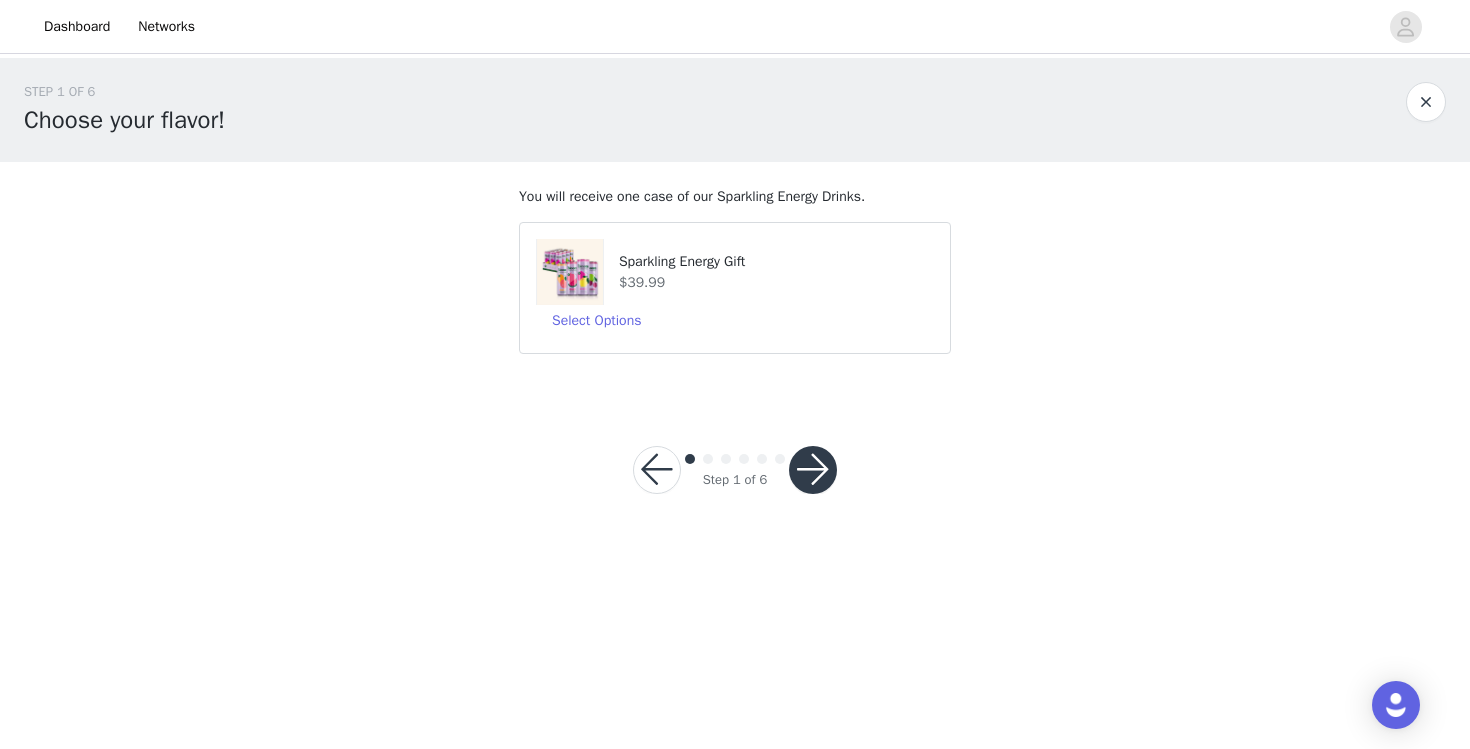 click on "$39.99" at bounding box center (776, 282) 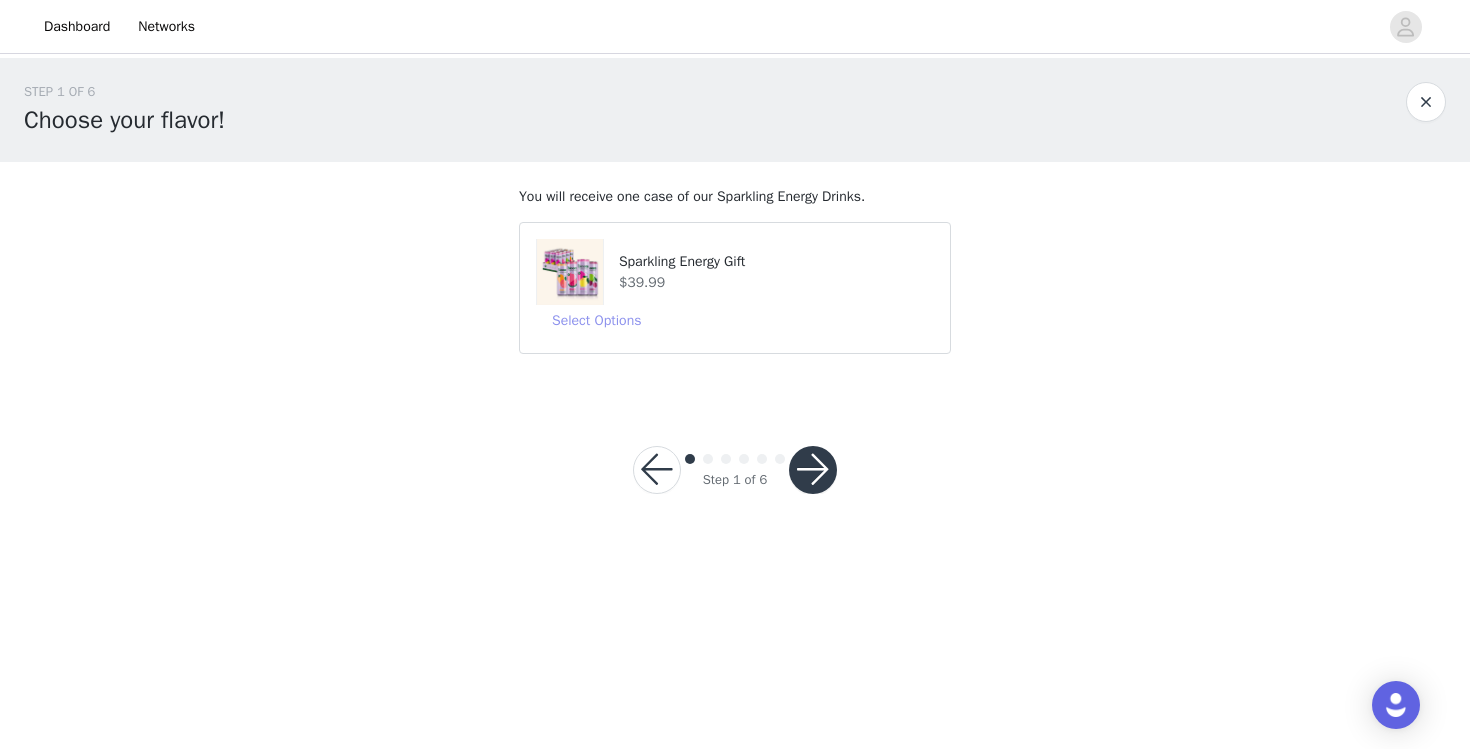 click on "Select Options" at bounding box center [596, 321] 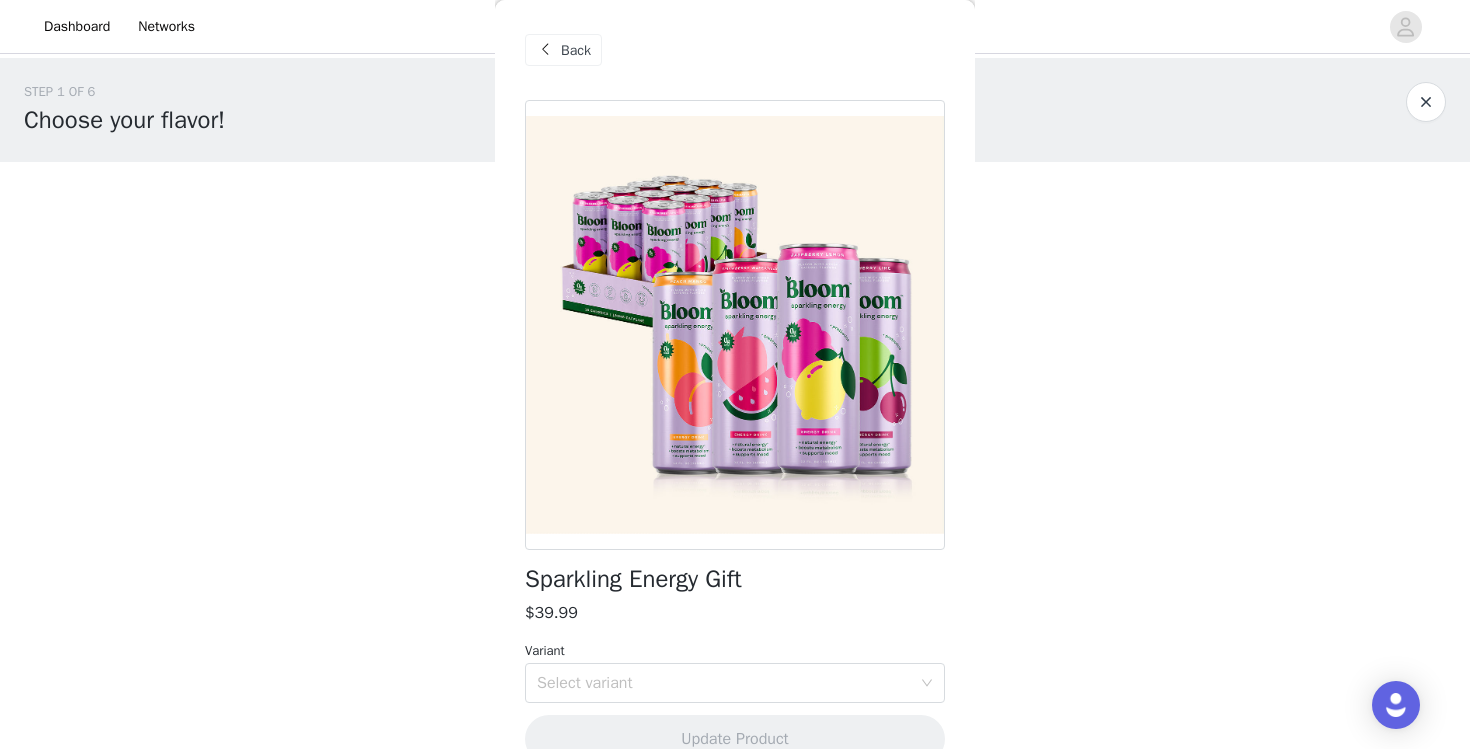 scroll, scrollTop: 37, scrollLeft: 0, axis: vertical 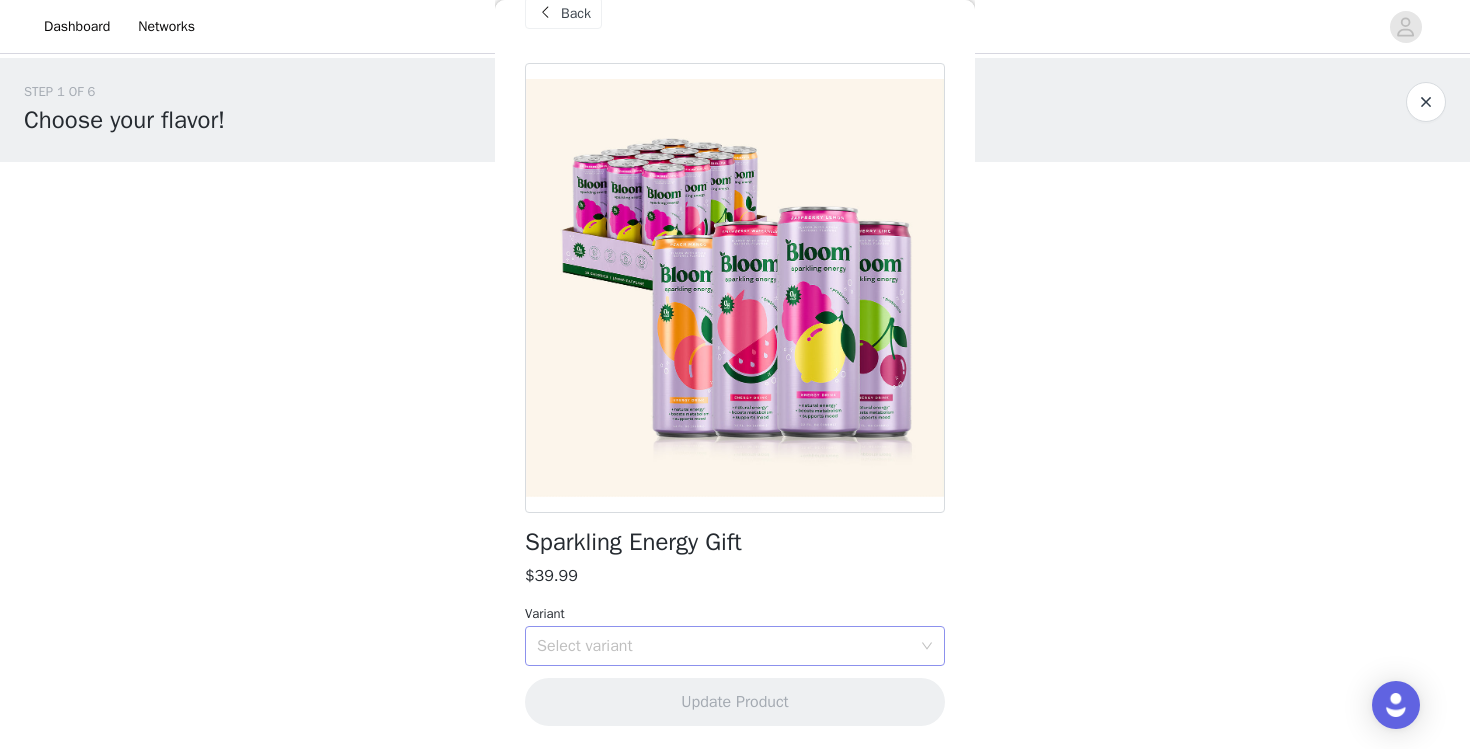 click on "Select variant" at bounding box center (724, 646) 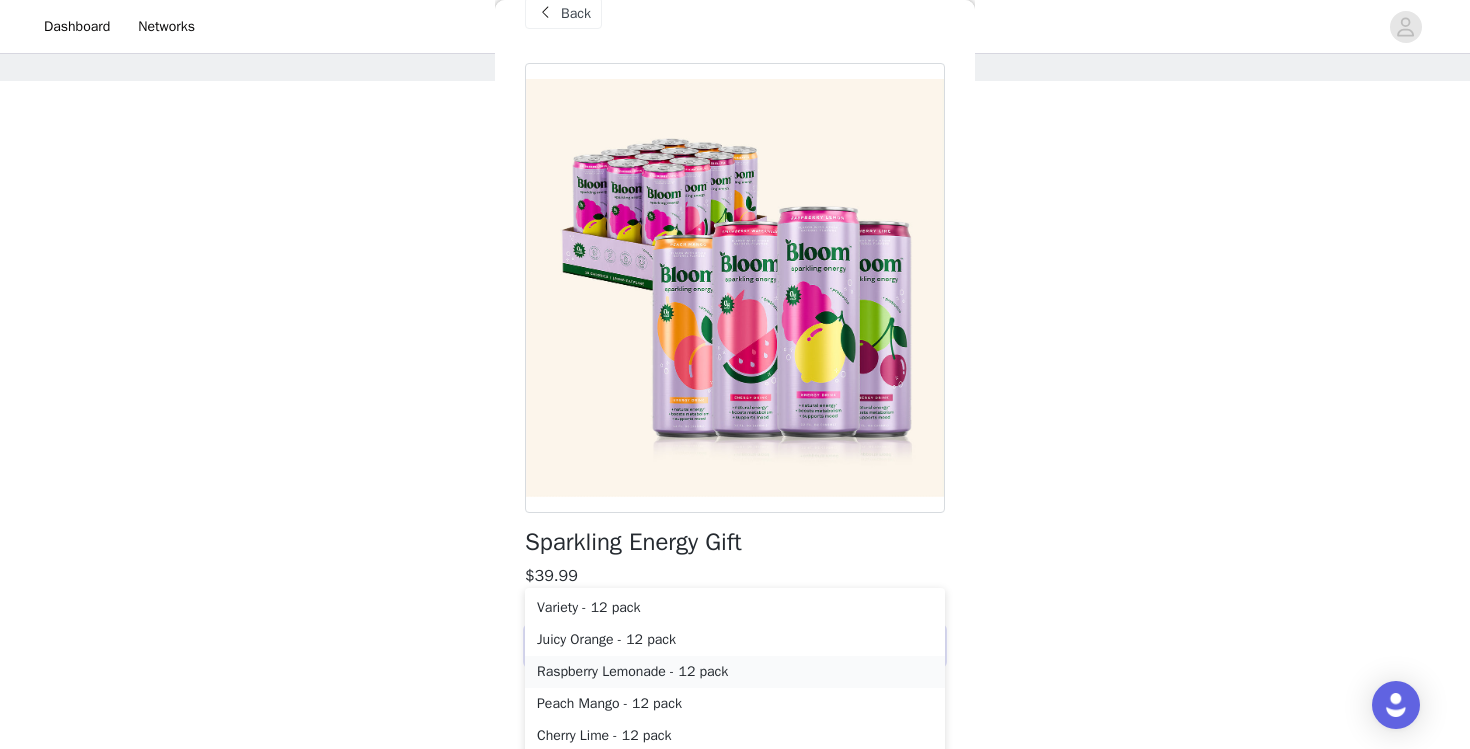 scroll, scrollTop: 80, scrollLeft: 0, axis: vertical 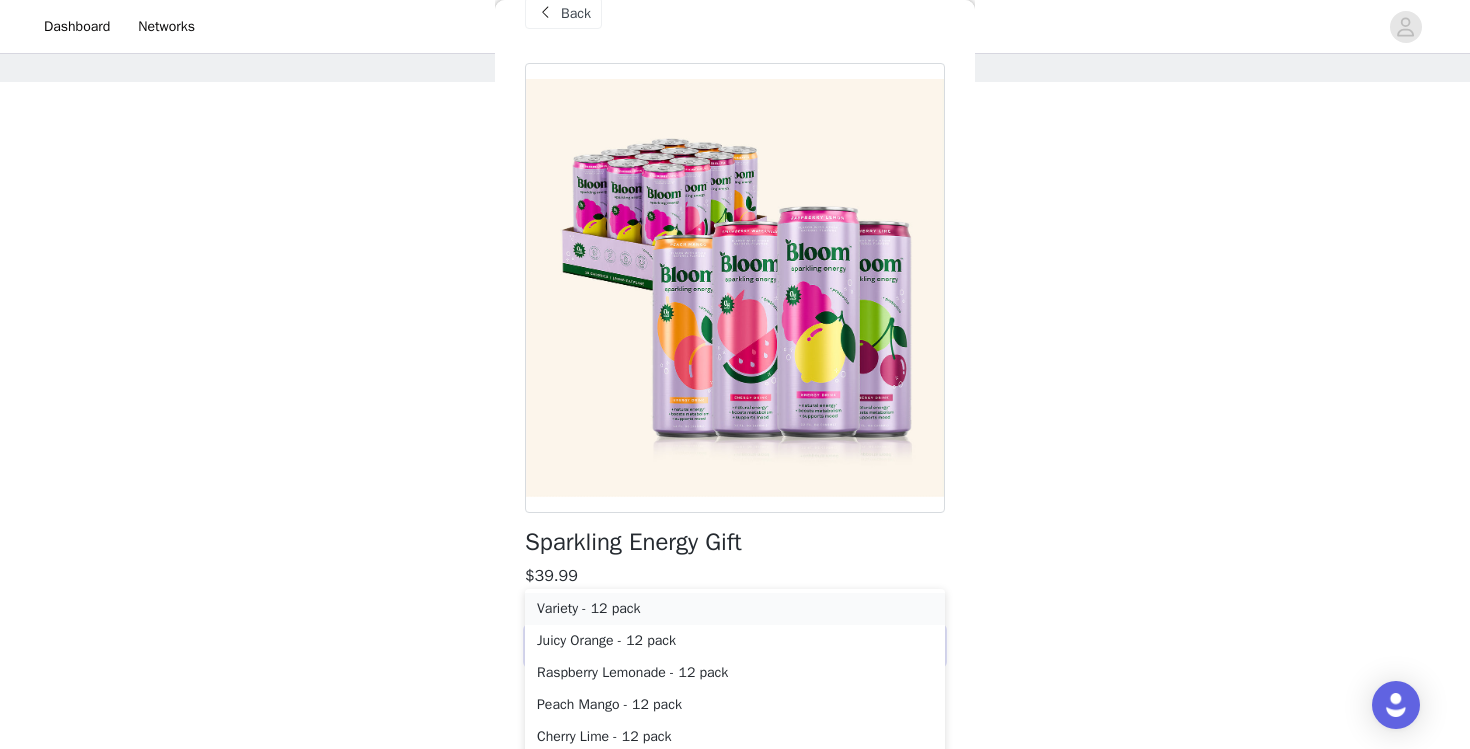 click on "Variety - 12 pack" at bounding box center (735, 609) 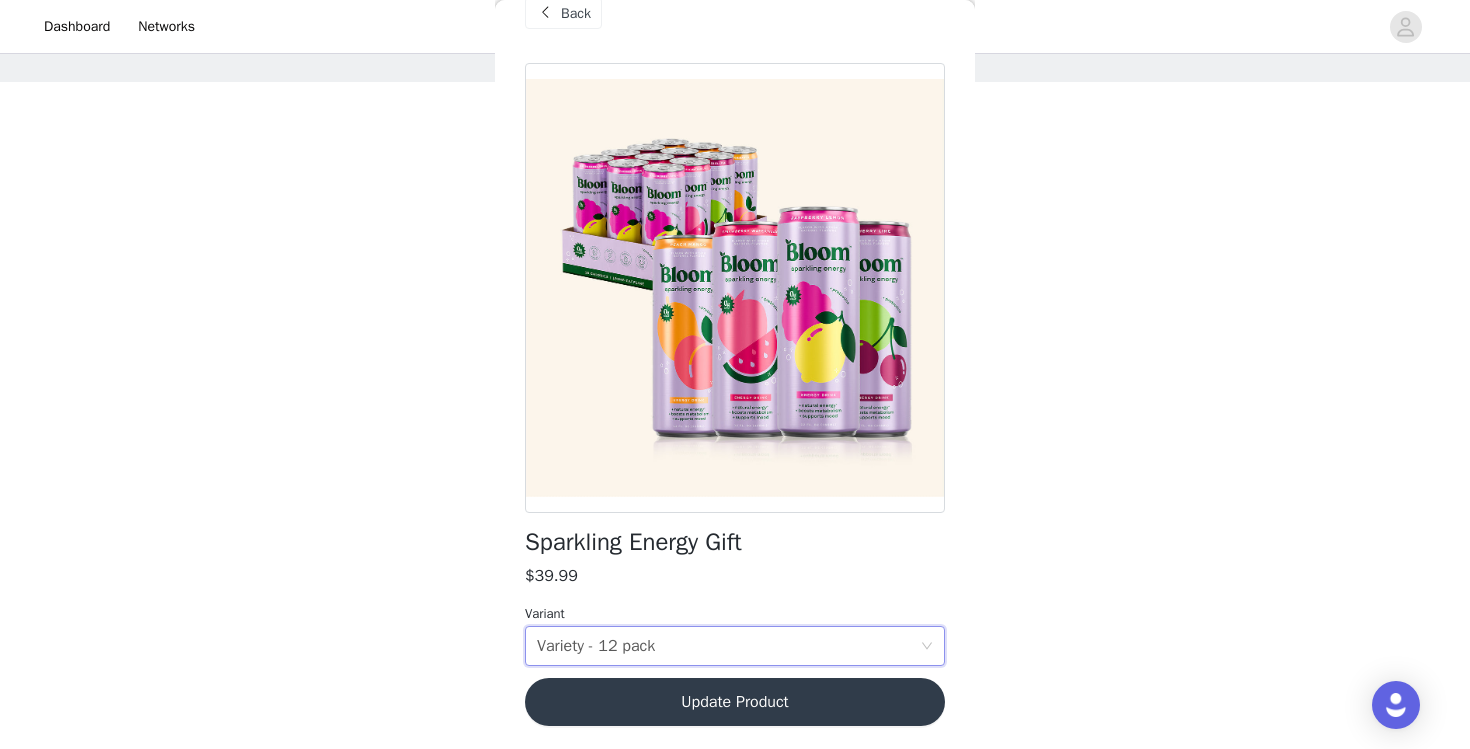 scroll, scrollTop: 0, scrollLeft: 0, axis: both 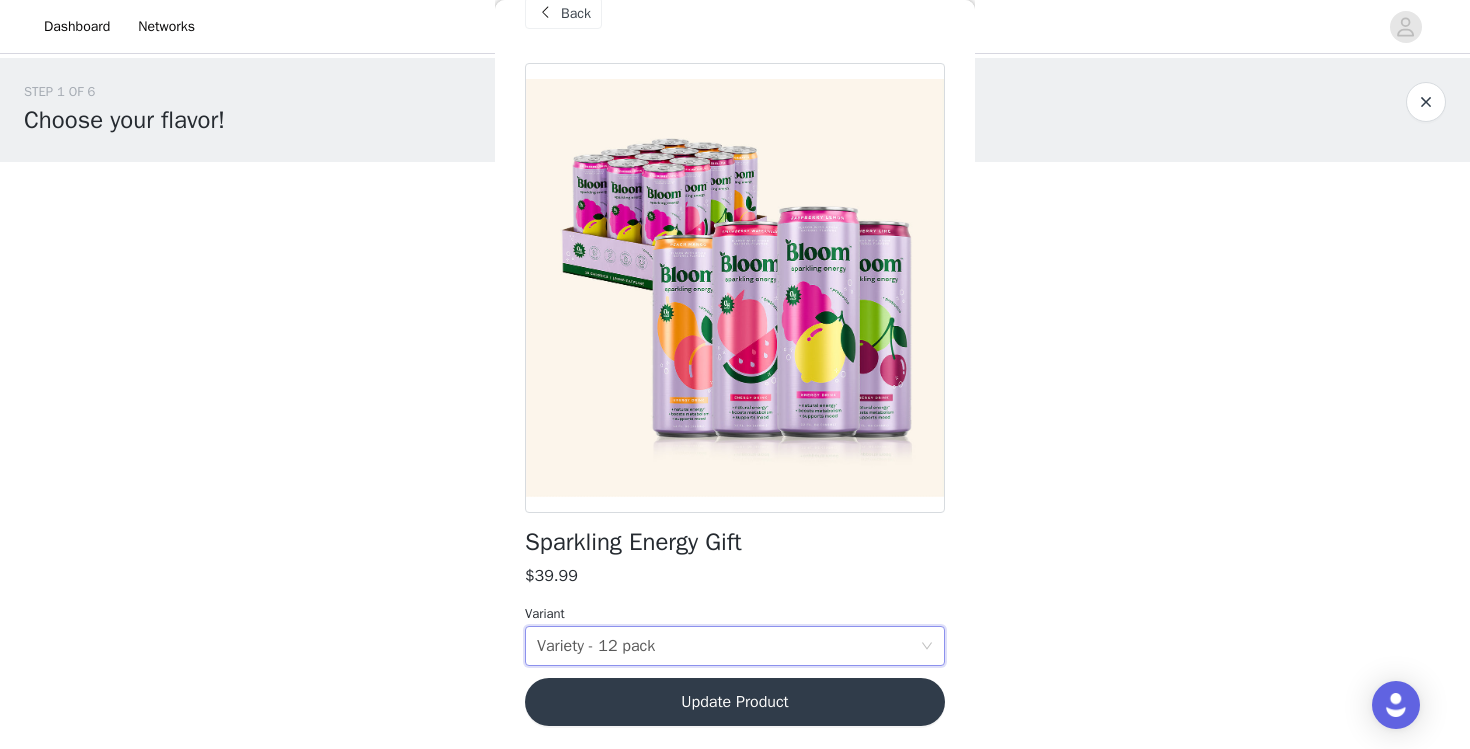 click on "Update Product" at bounding box center [735, 702] 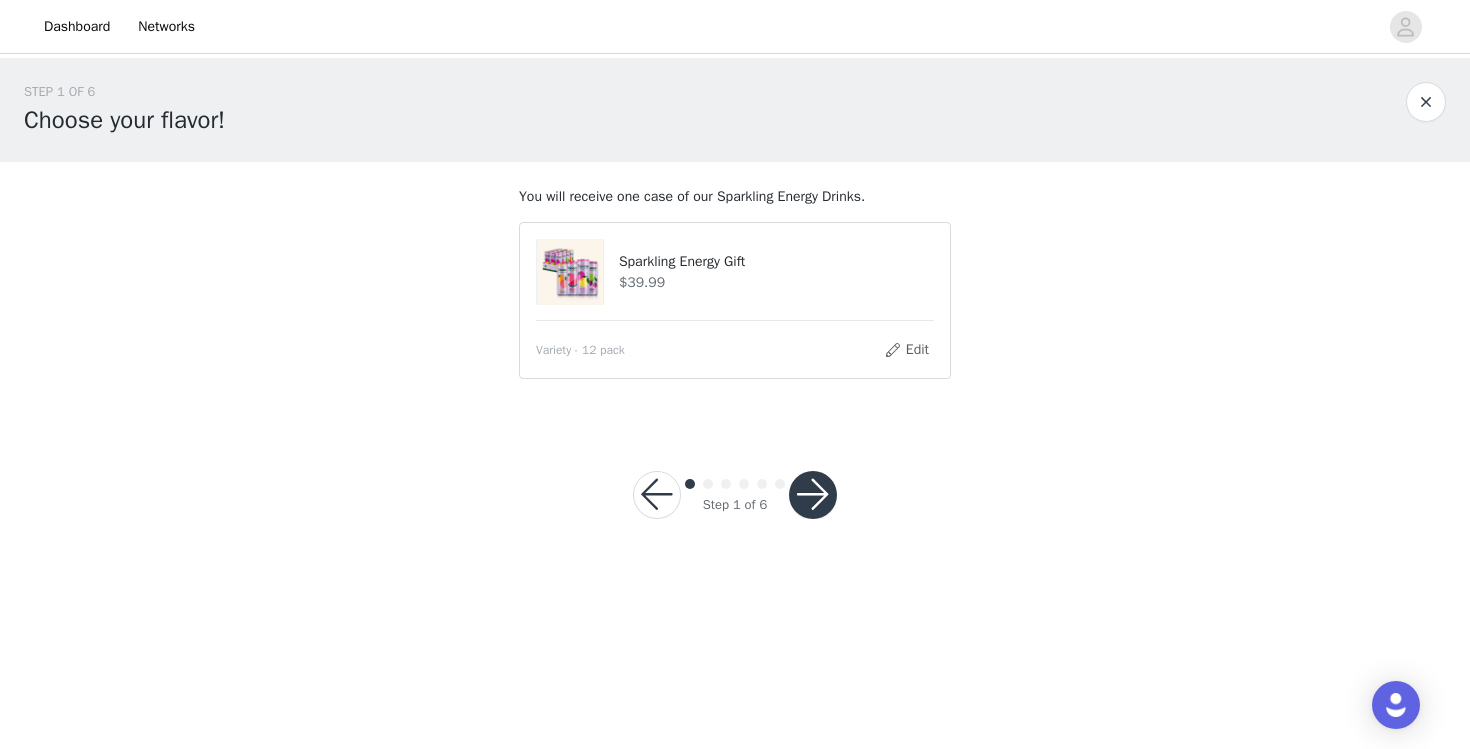 click at bounding box center [813, 495] 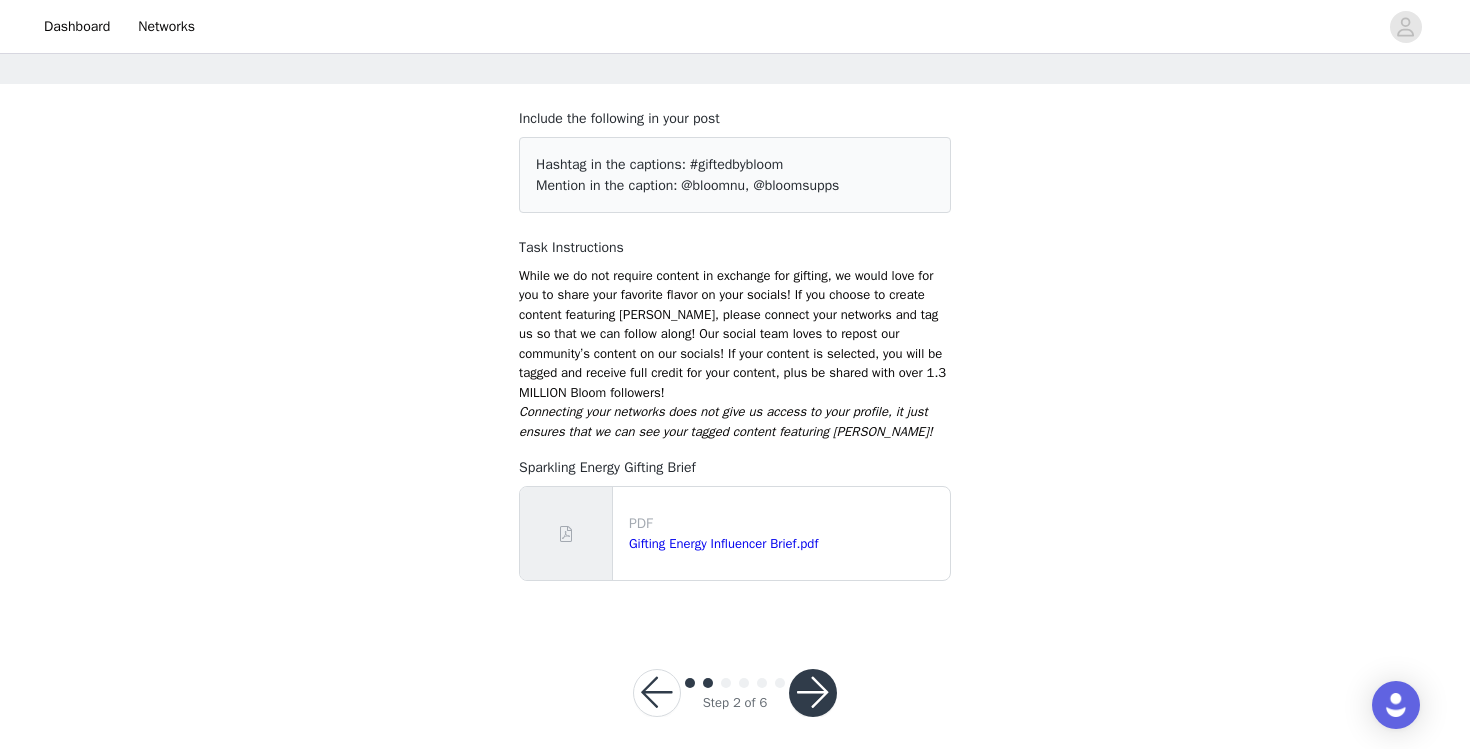 scroll, scrollTop: 77, scrollLeft: 0, axis: vertical 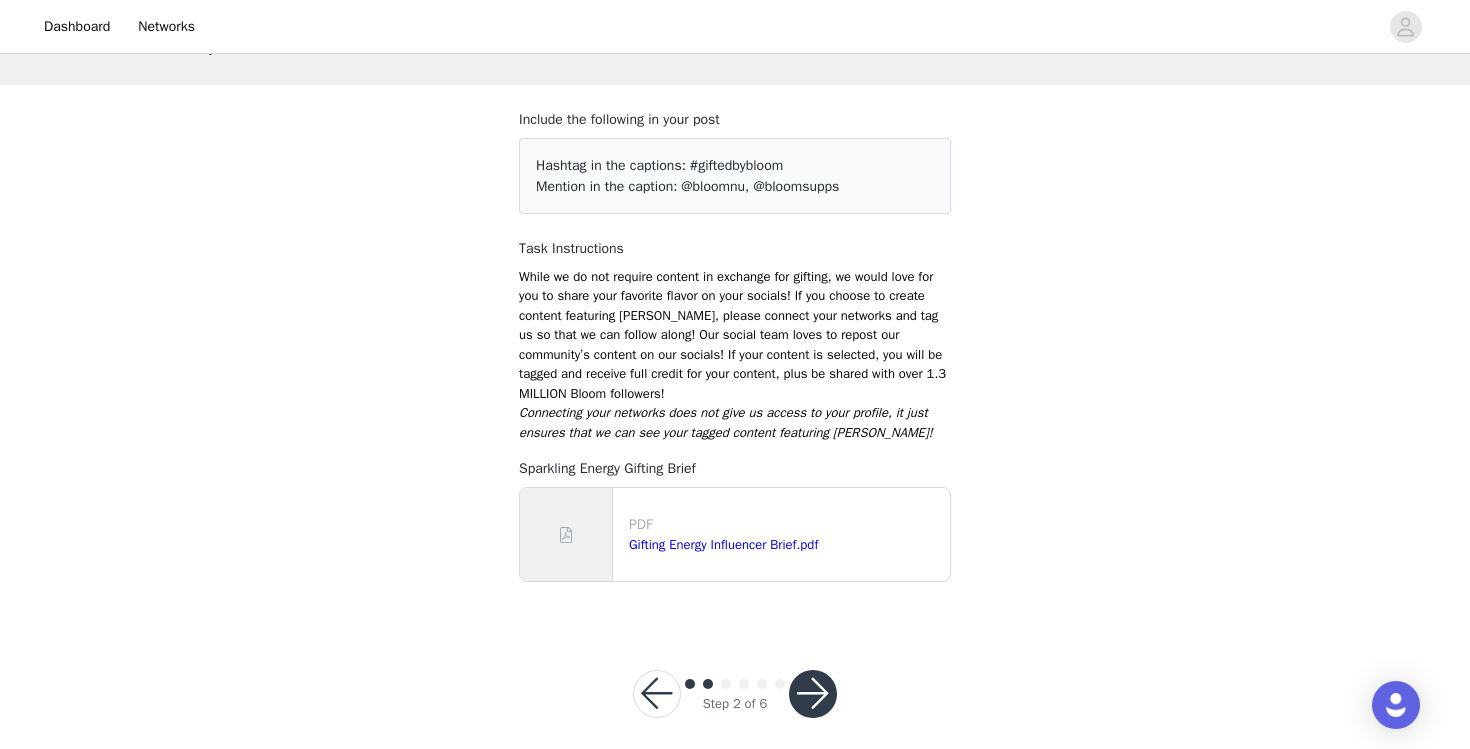 click at bounding box center [813, 694] 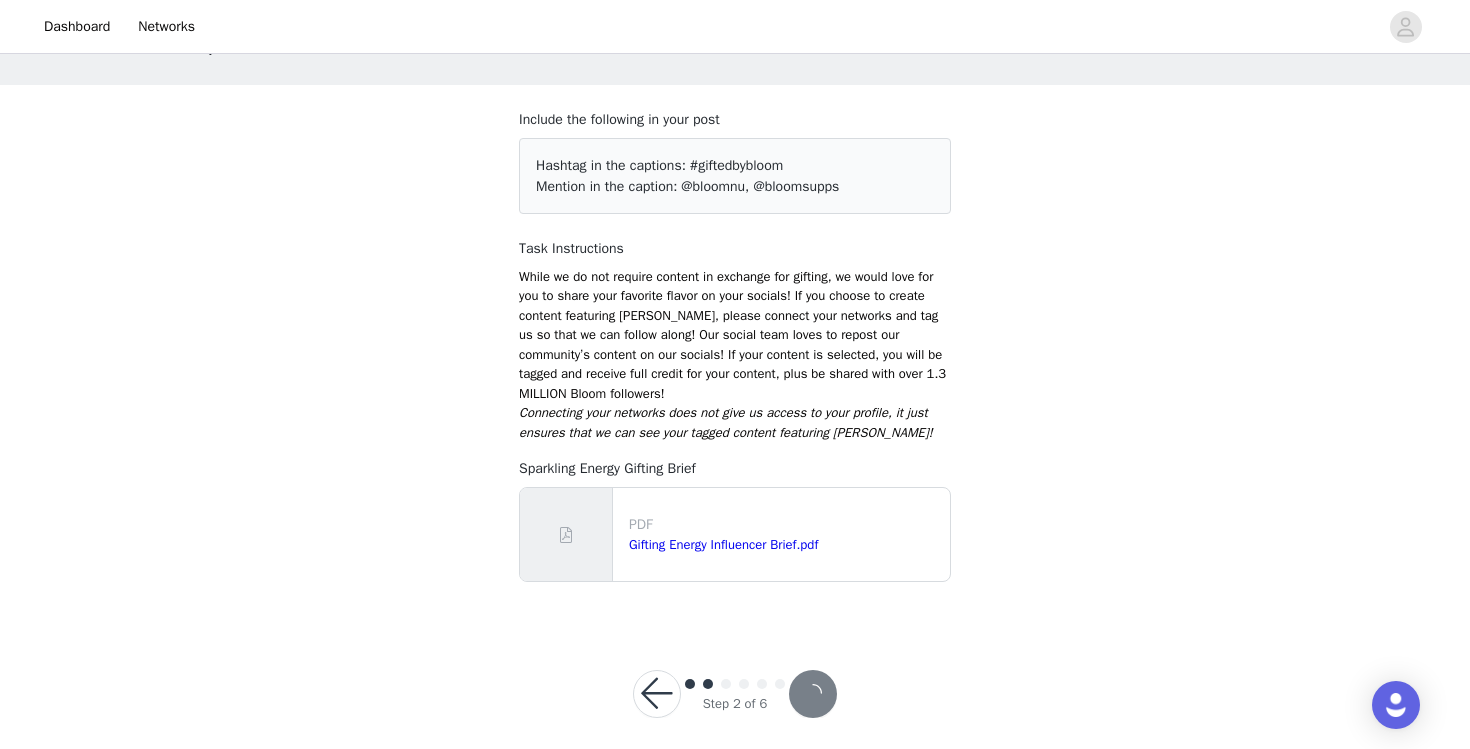 scroll, scrollTop: 0, scrollLeft: 0, axis: both 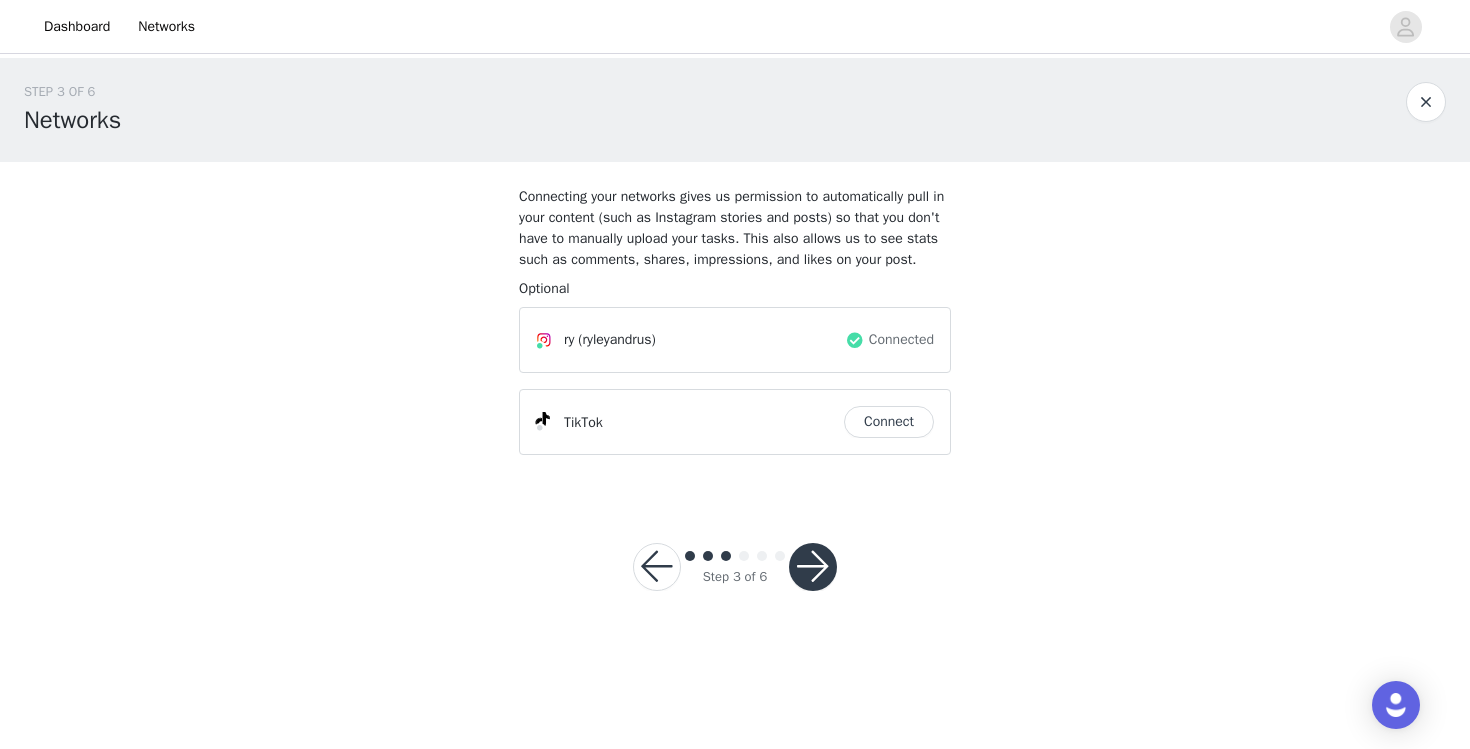 click at bounding box center [813, 567] 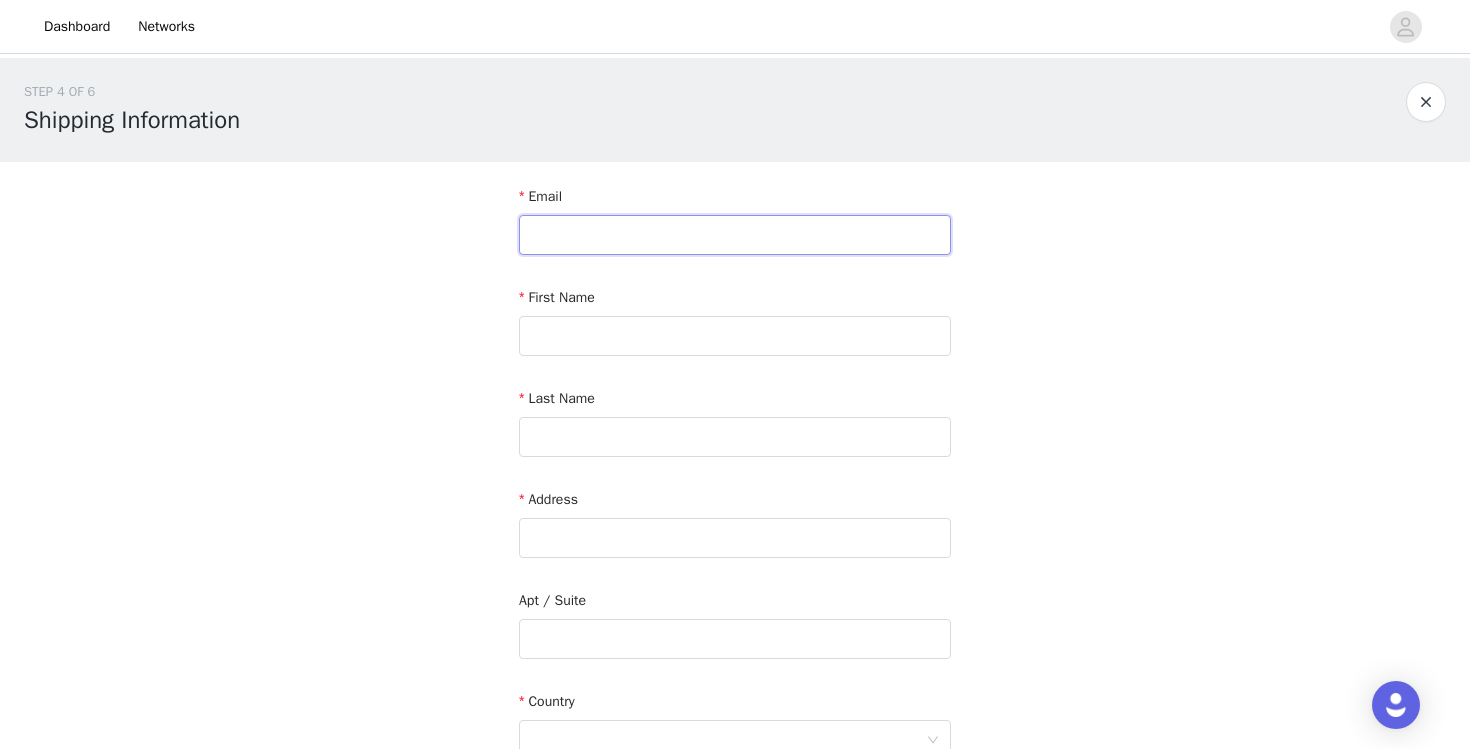 click at bounding box center [735, 235] 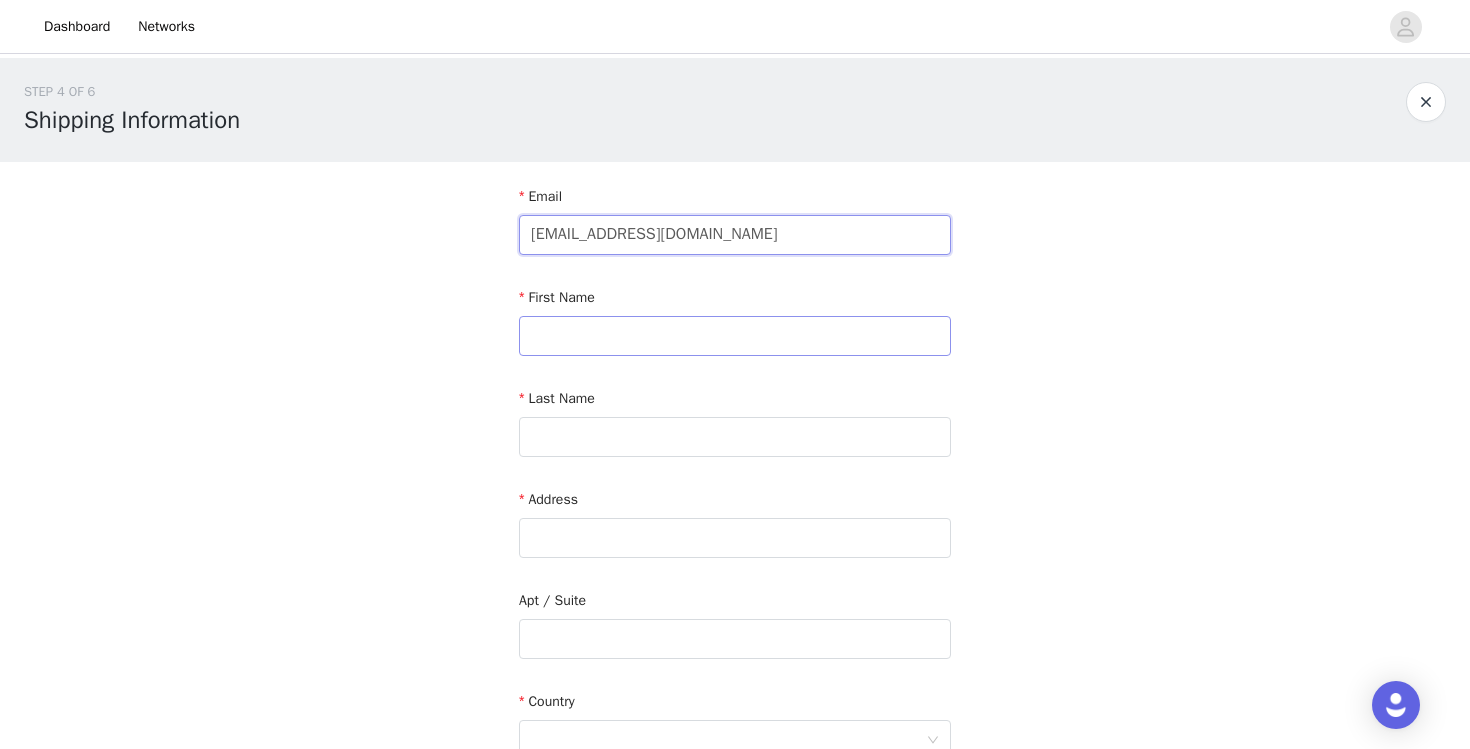 type on "[EMAIL_ADDRESS][DOMAIN_NAME]" 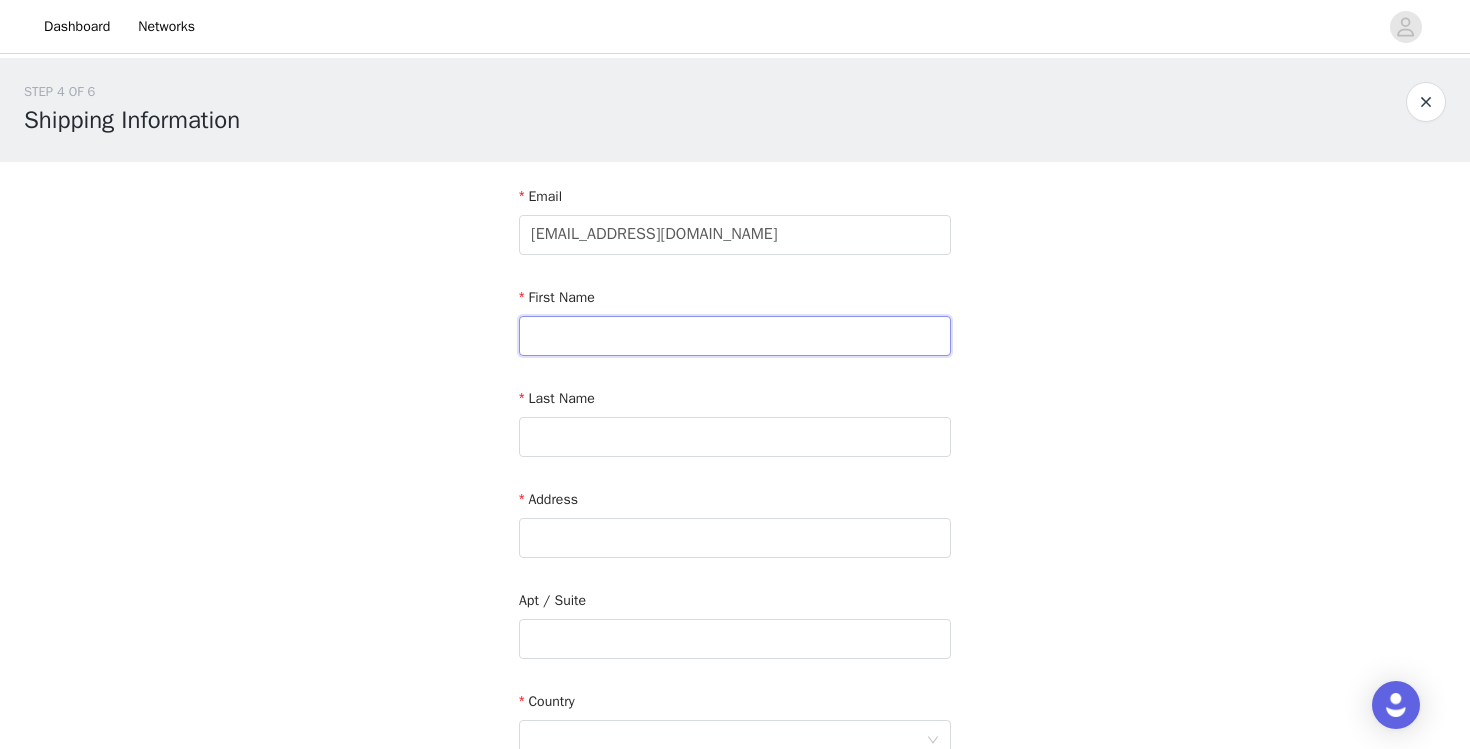 click at bounding box center [735, 336] 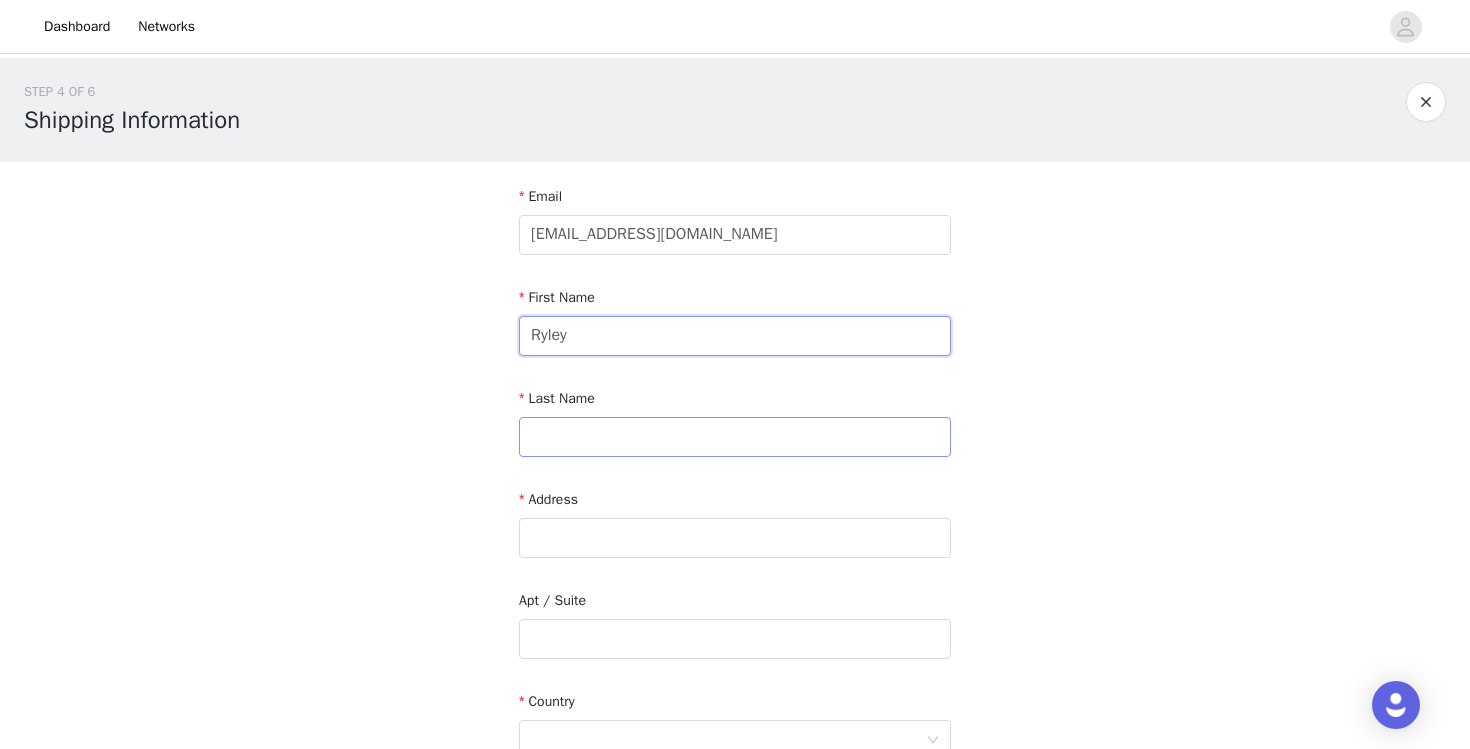 type on "Ryley" 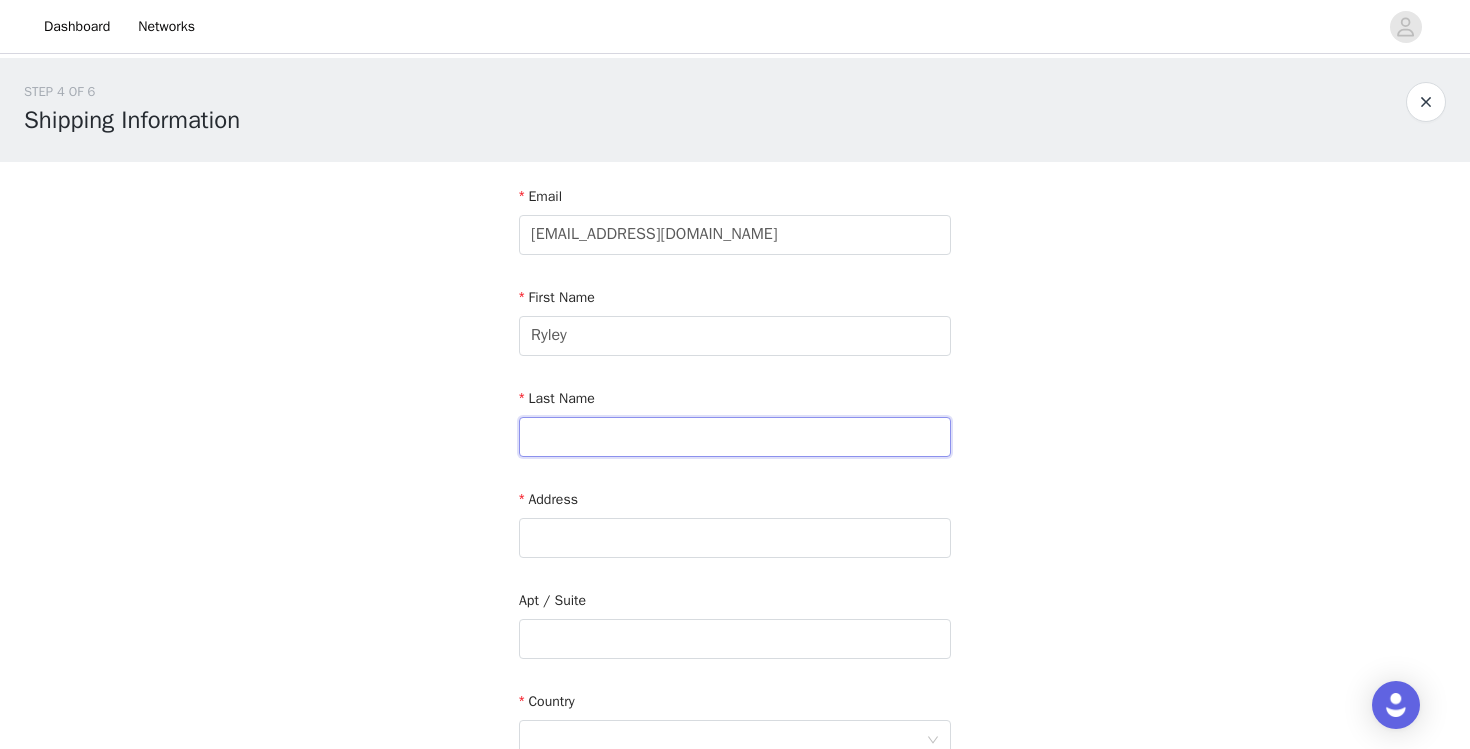click at bounding box center (735, 437) 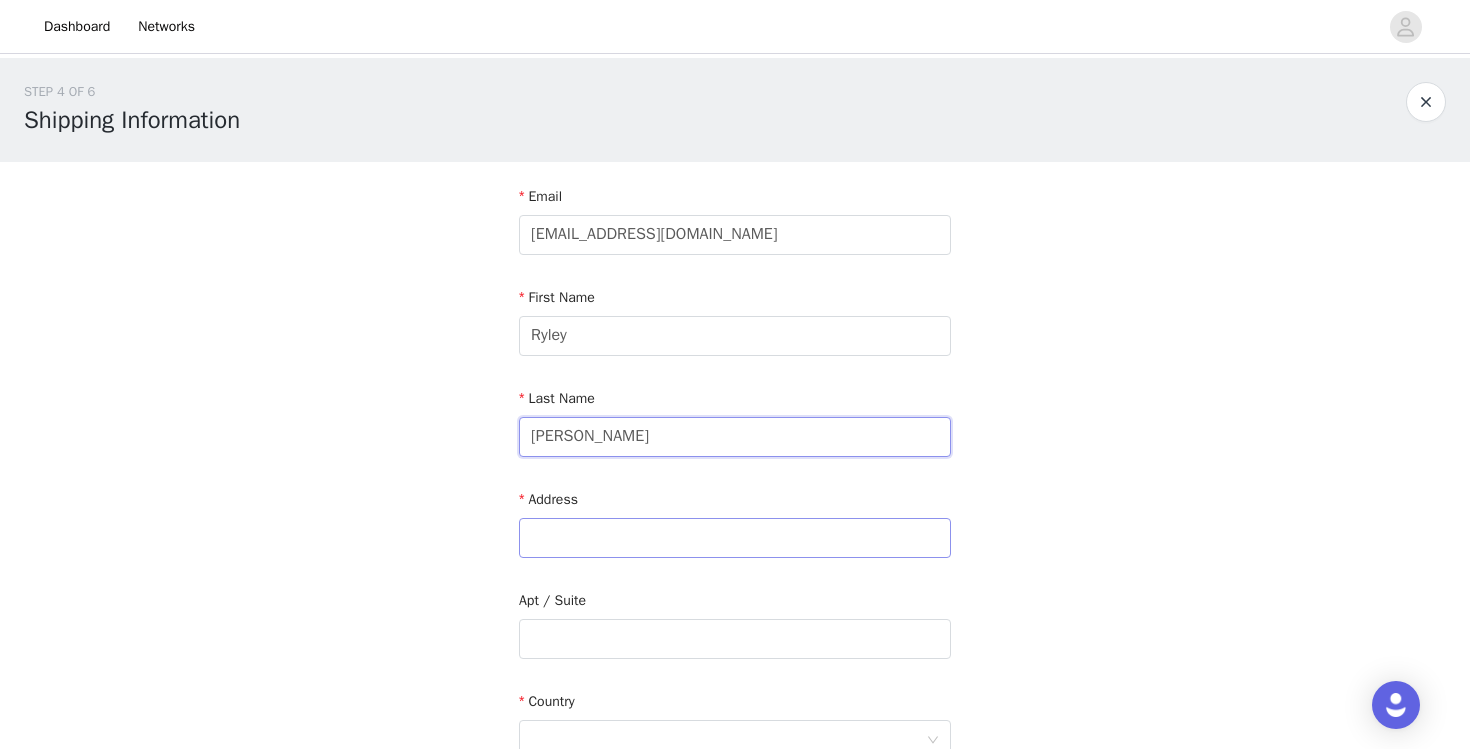 type on "[PERSON_NAME]" 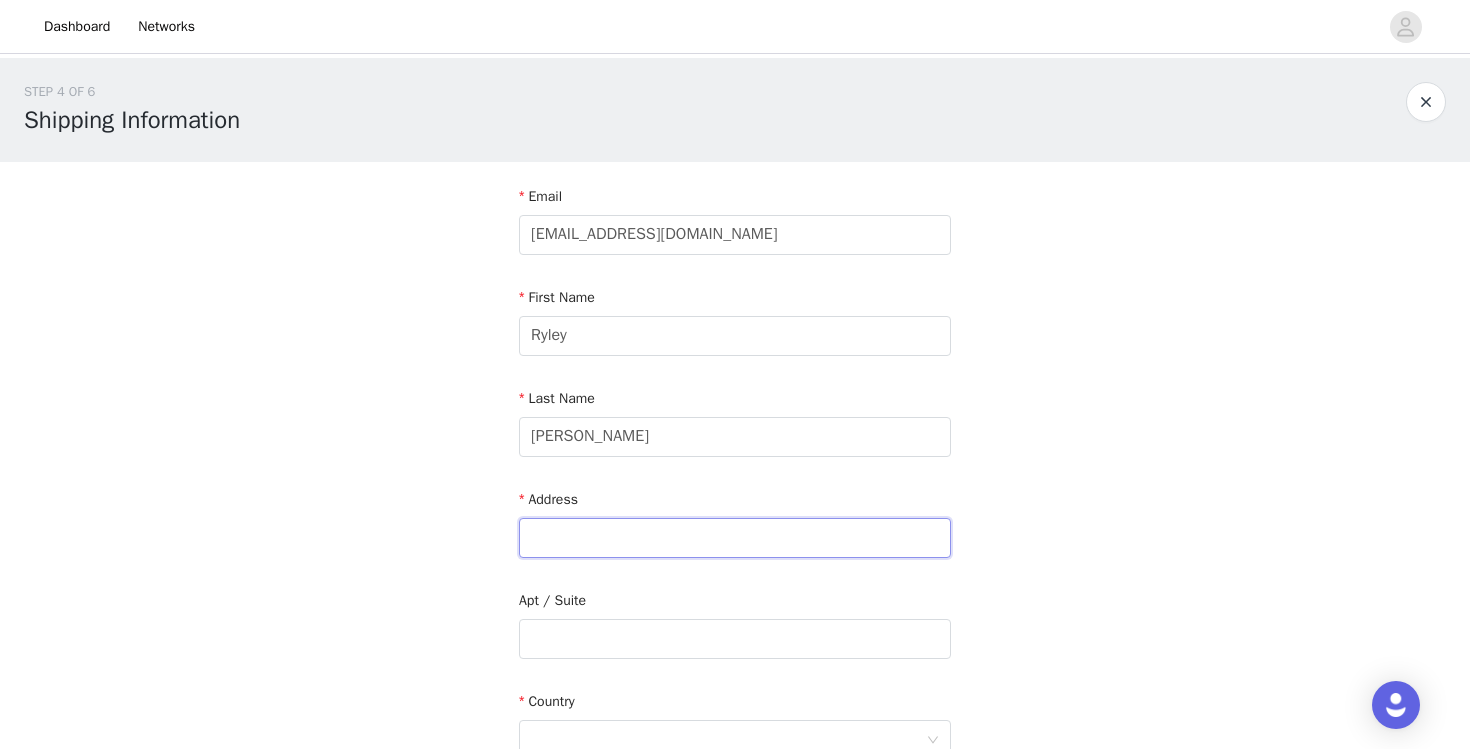 click at bounding box center [735, 538] 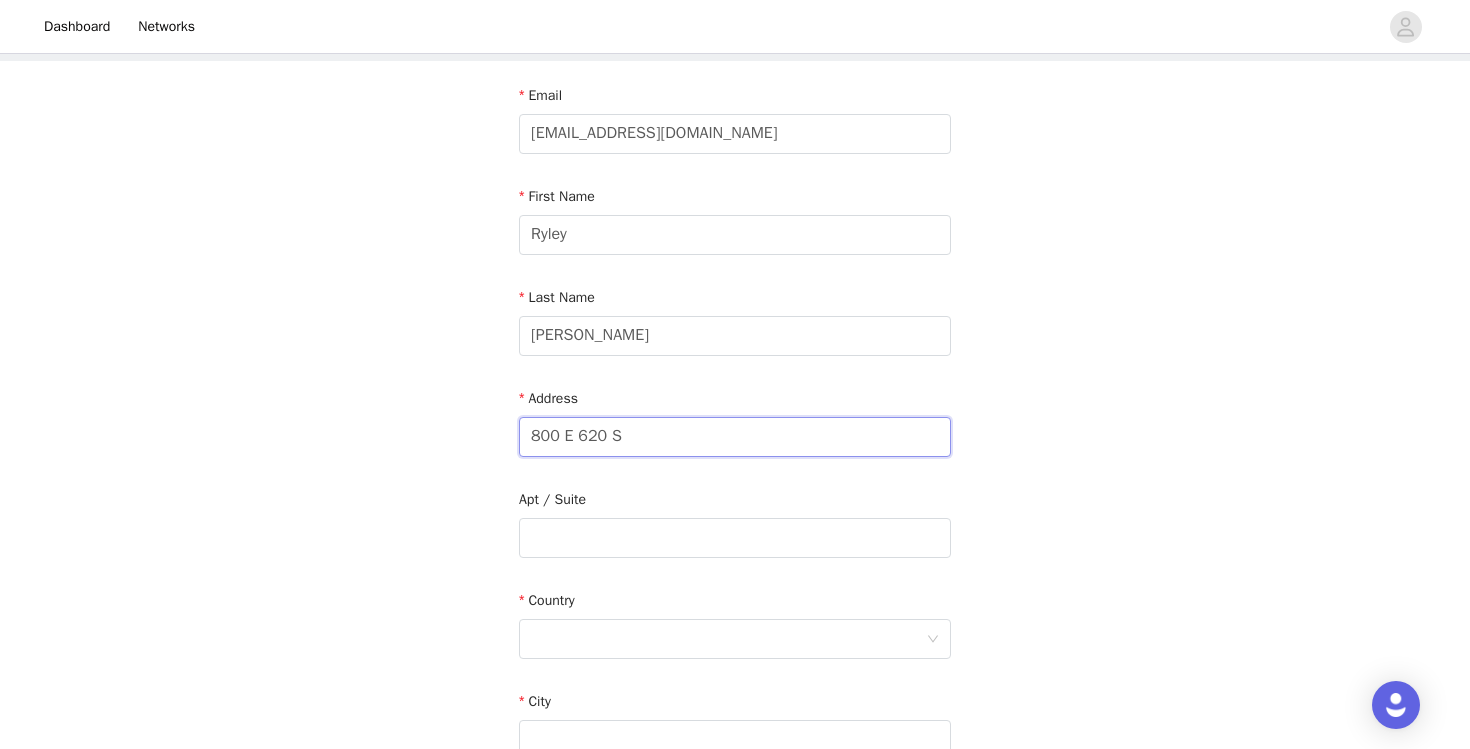 scroll, scrollTop: 109, scrollLeft: 0, axis: vertical 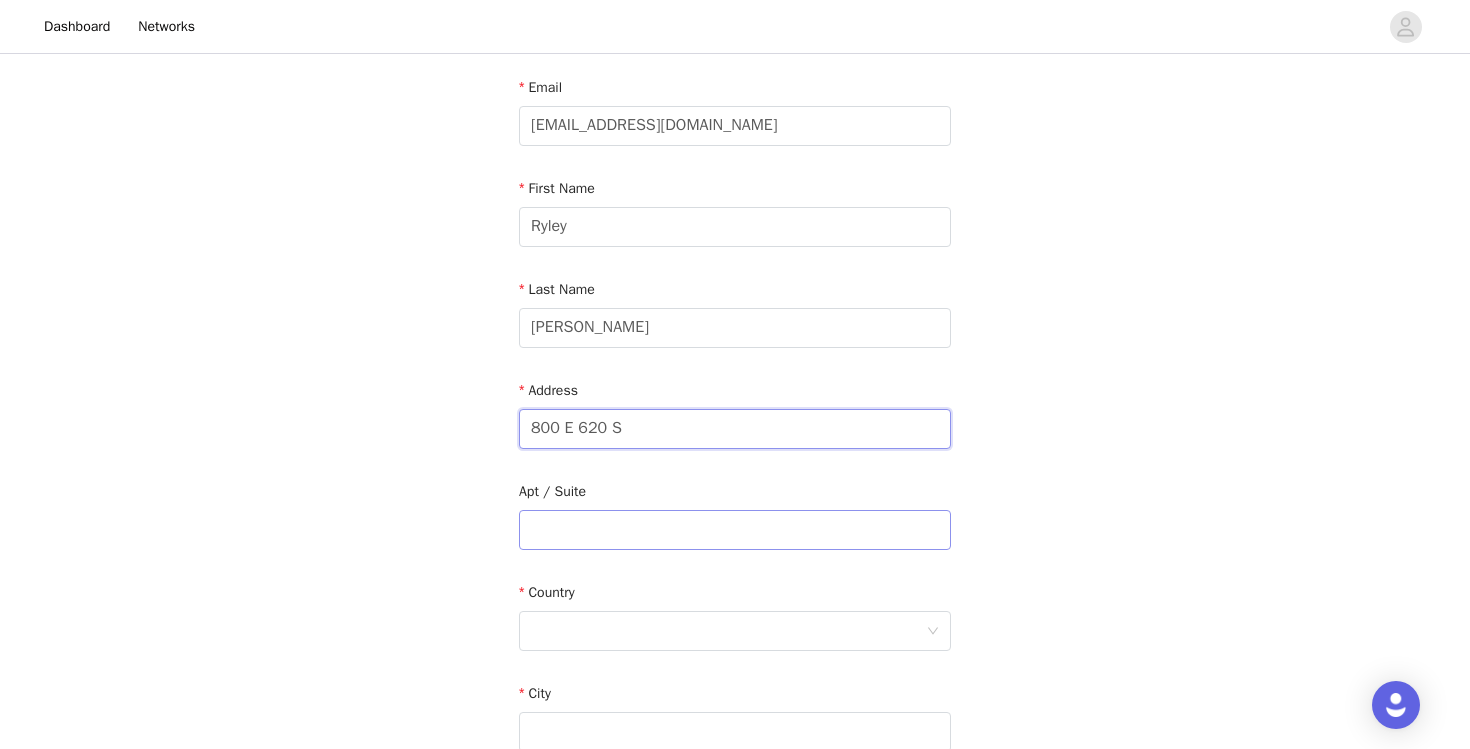 type on "800 E 620 S" 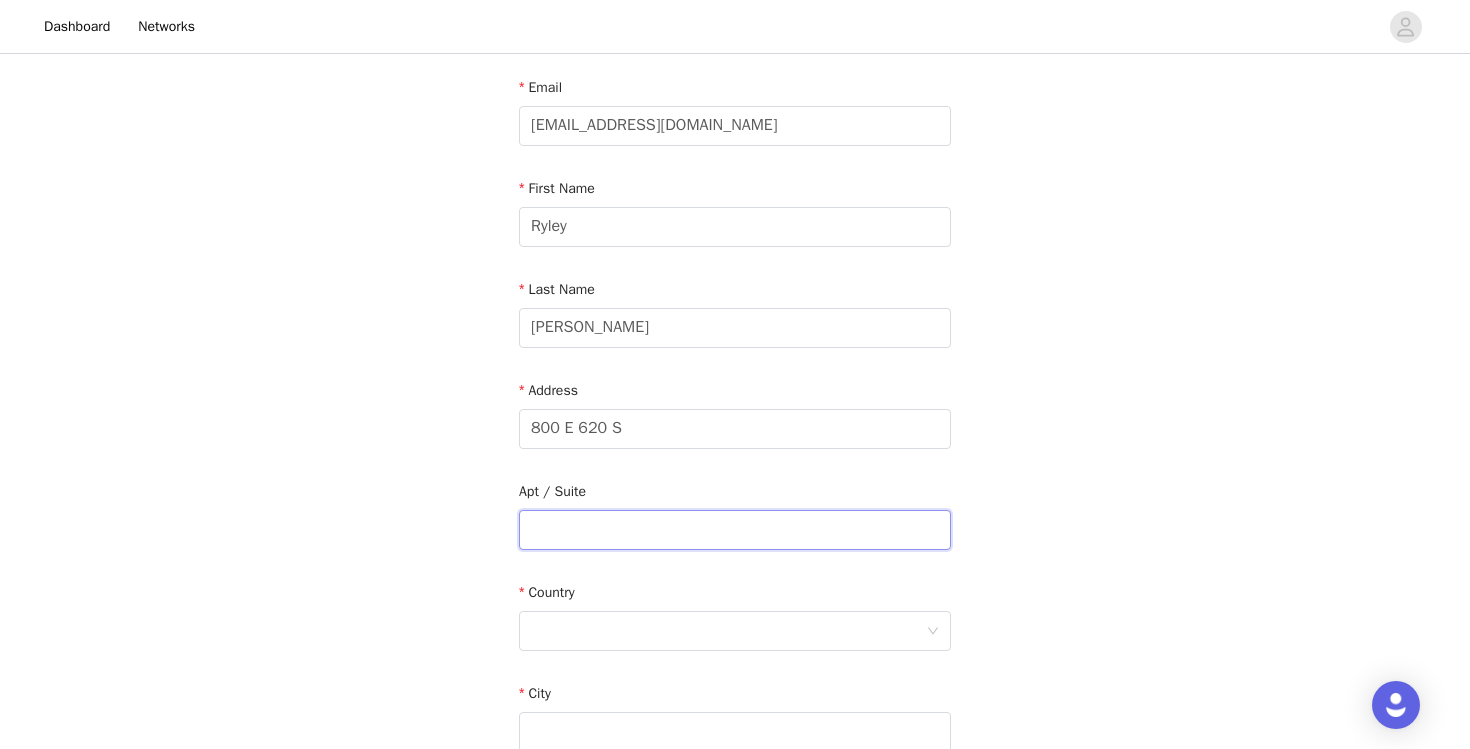 click at bounding box center [735, 530] 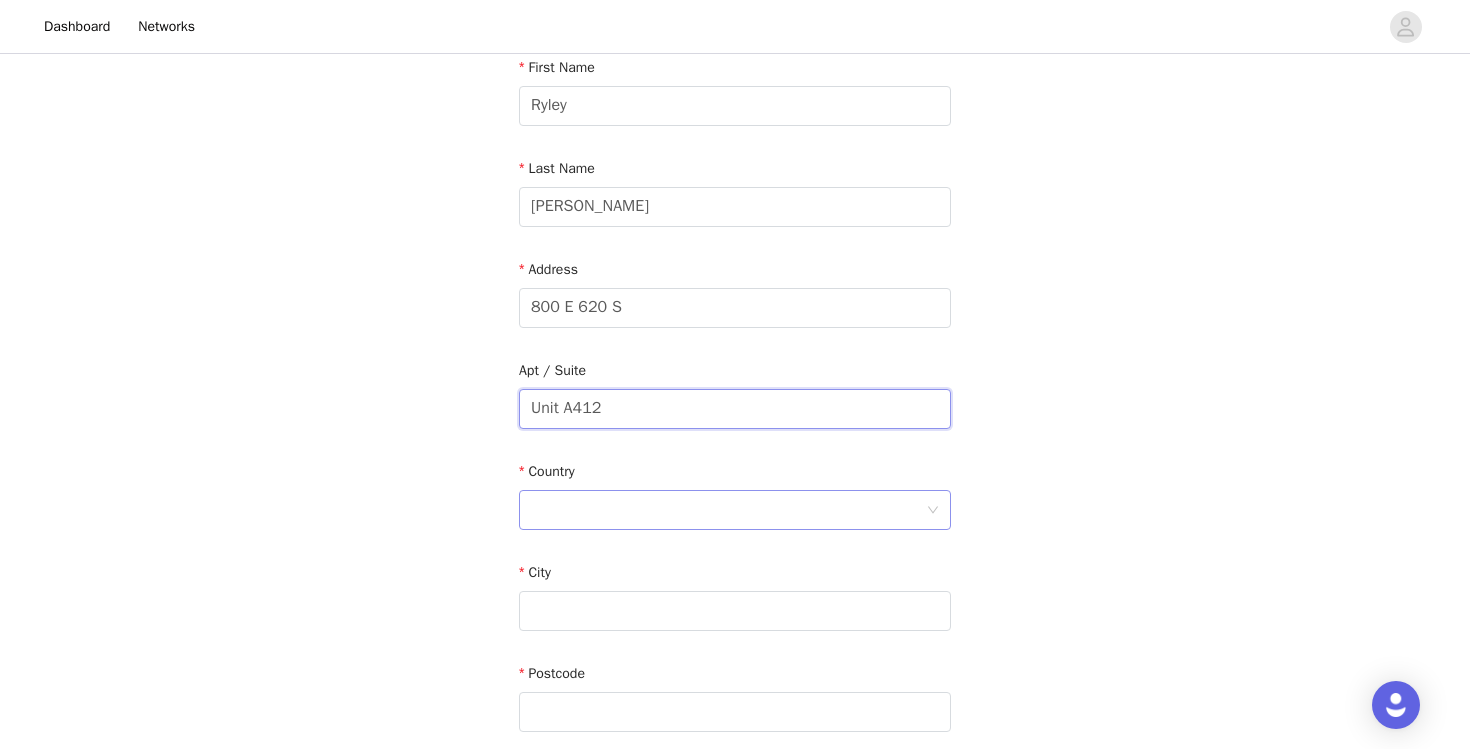 scroll, scrollTop: 229, scrollLeft: 0, axis: vertical 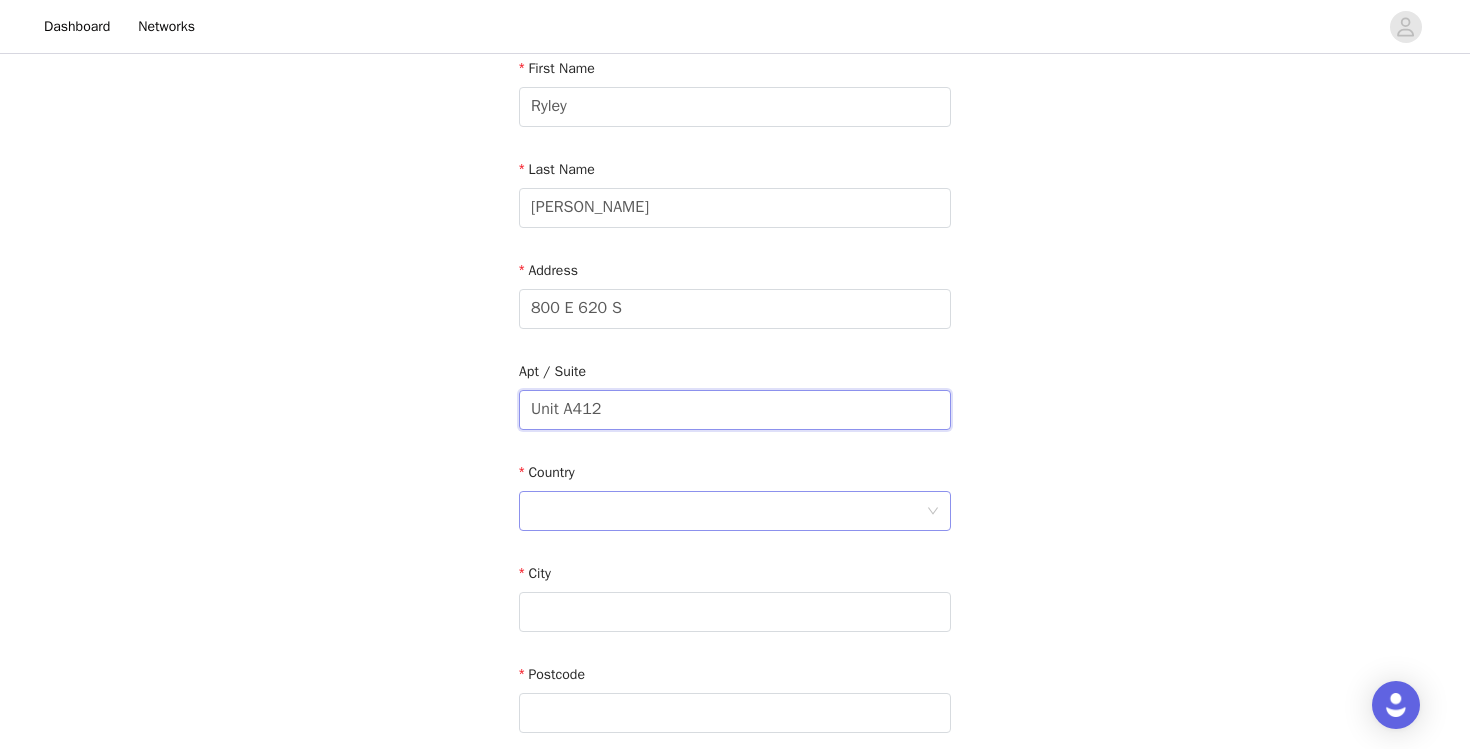 type on "Unit A412" 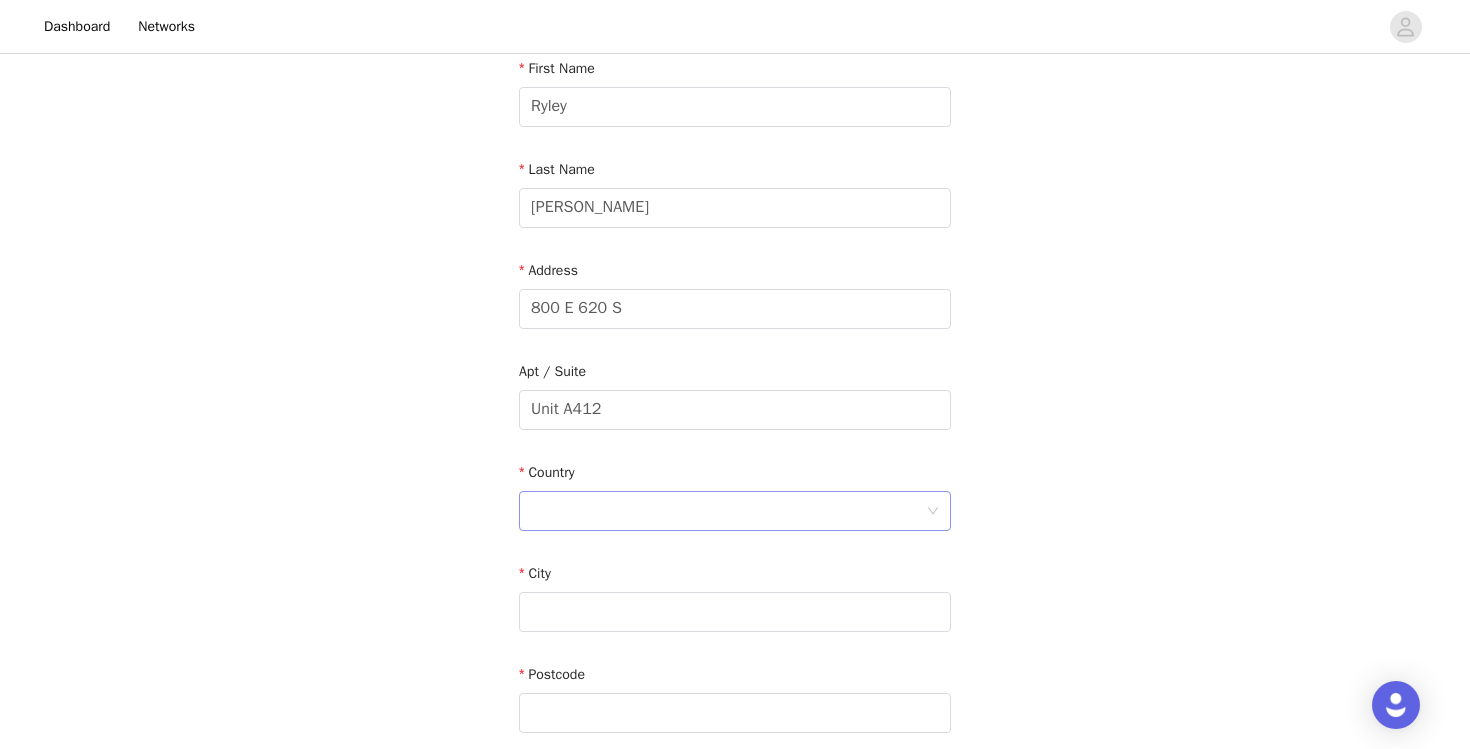 click at bounding box center (728, 511) 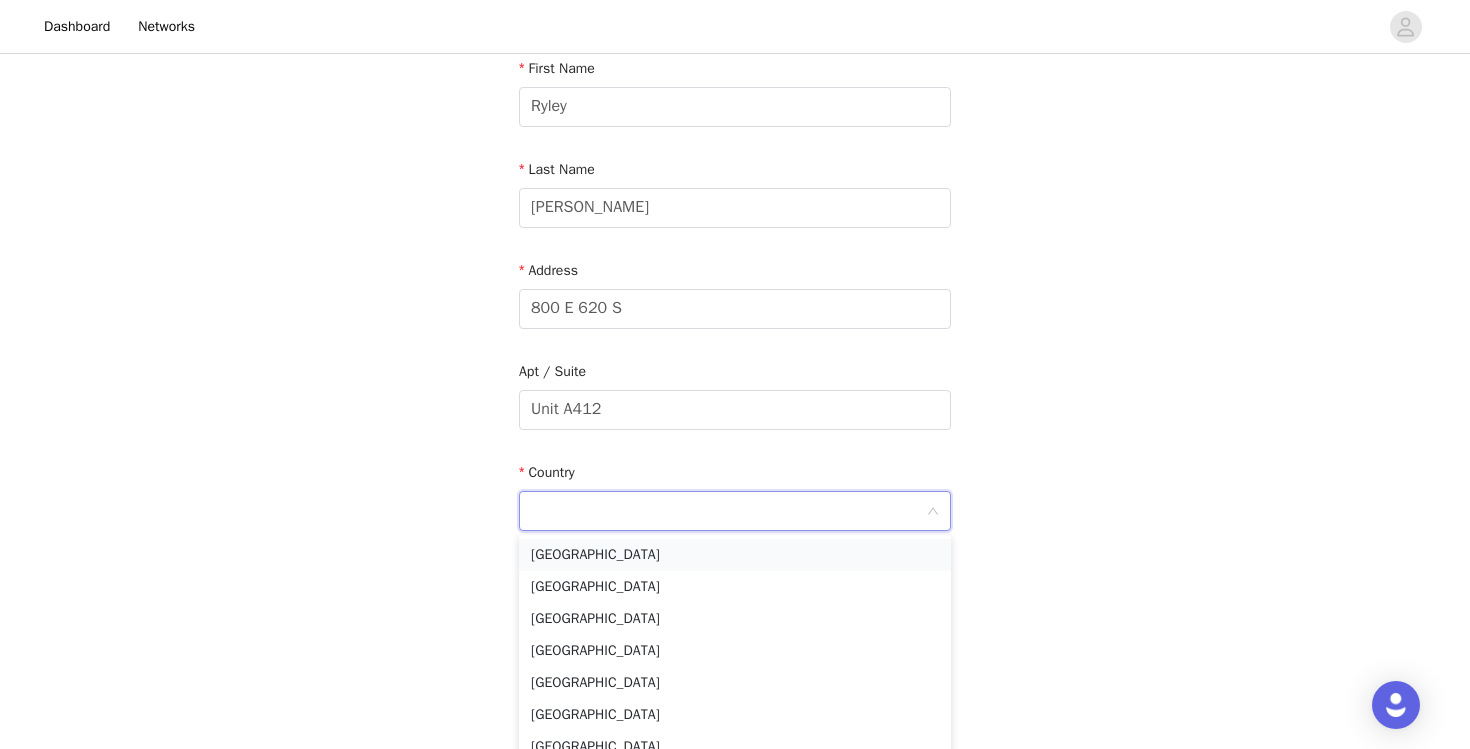 click on "[GEOGRAPHIC_DATA]" at bounding box center [735, 555] 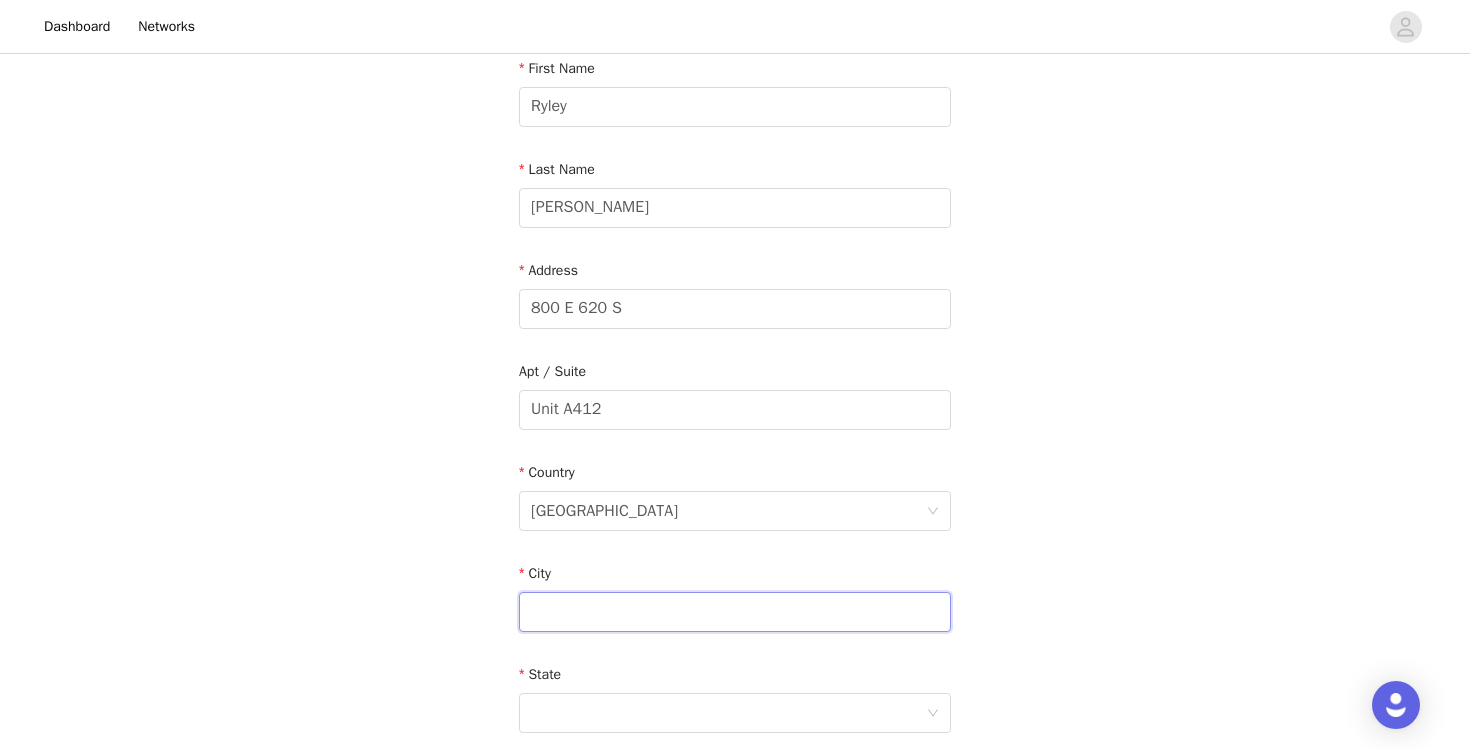 click at bounding box center (735, 612) 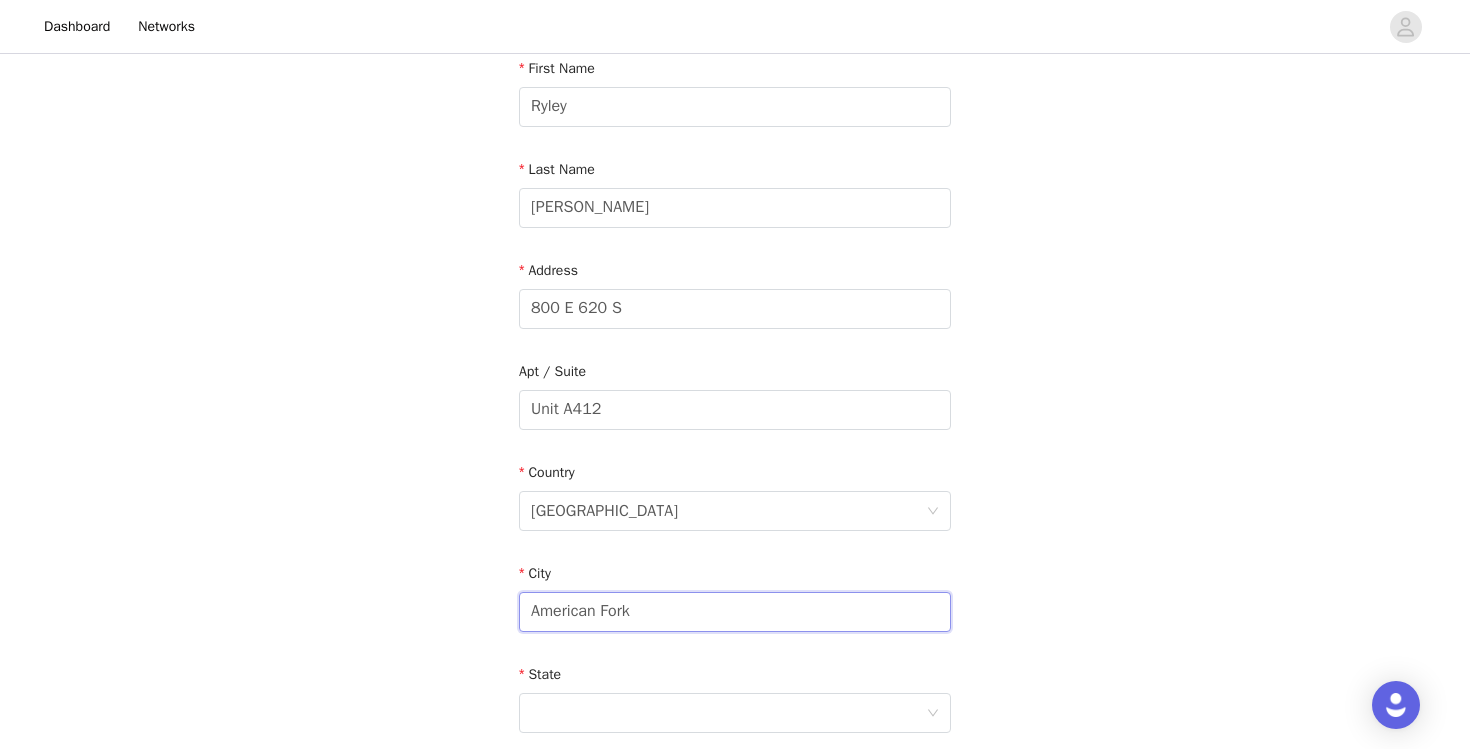 scroll, scrollTop: 405, scrollLeft: 0, axis: vertical 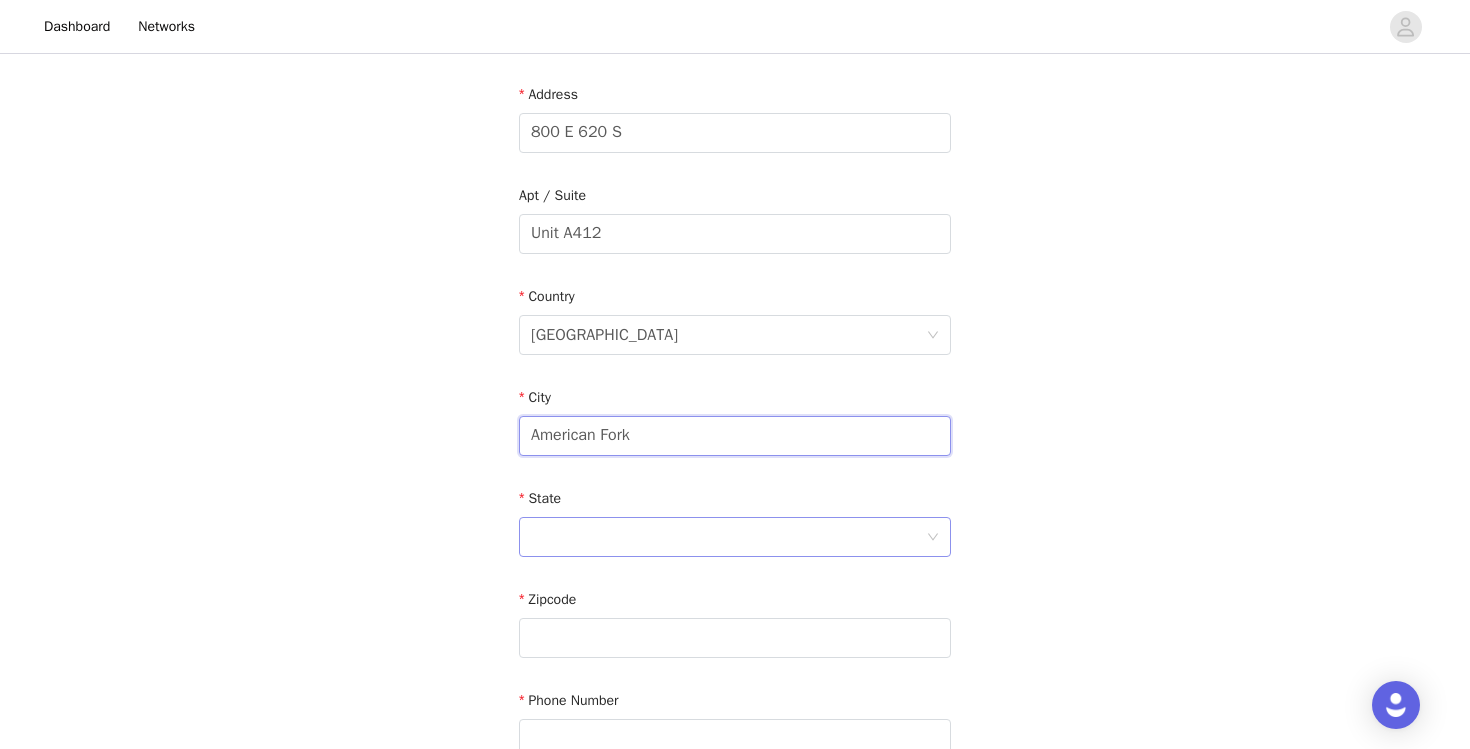 type on "American Fork" 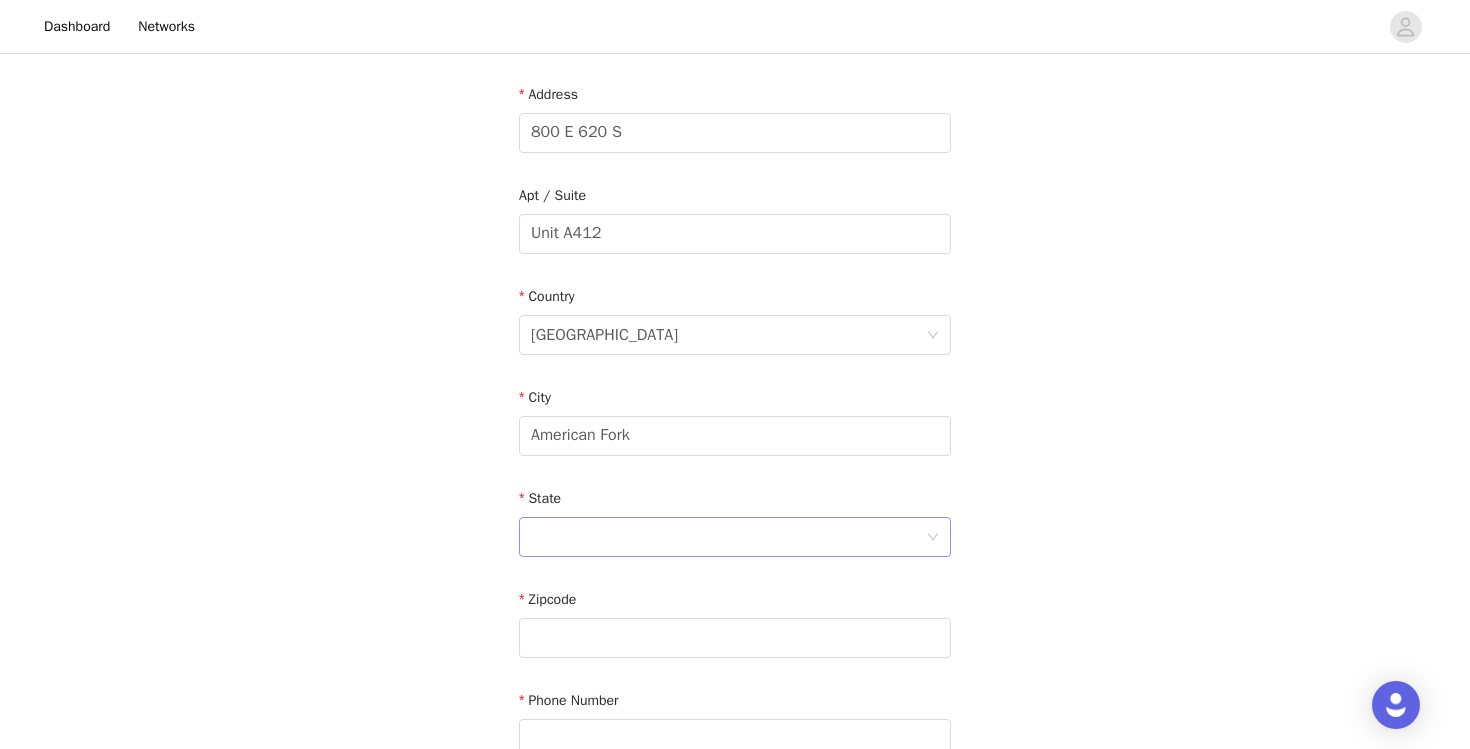 click at bounding box center (728, 537) 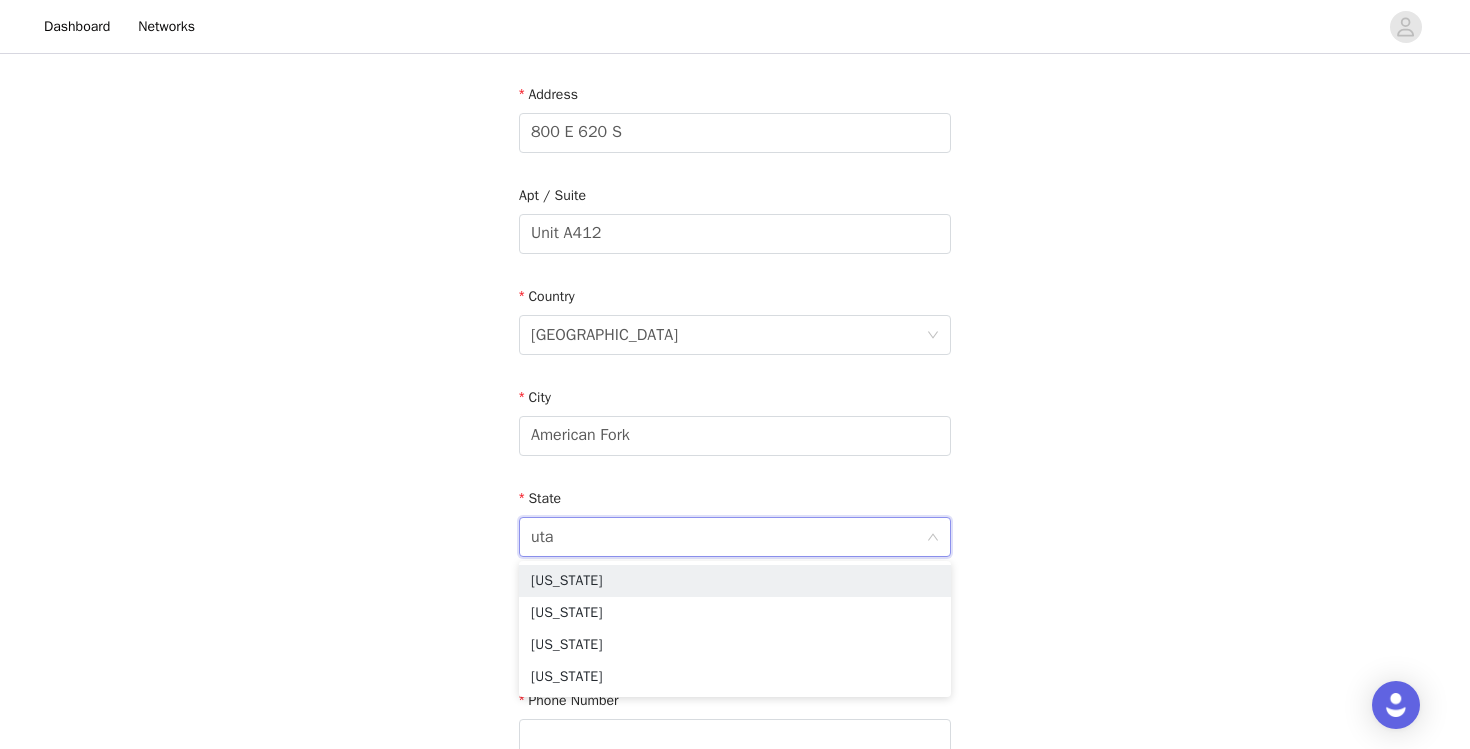 type on "[US_STATE]" 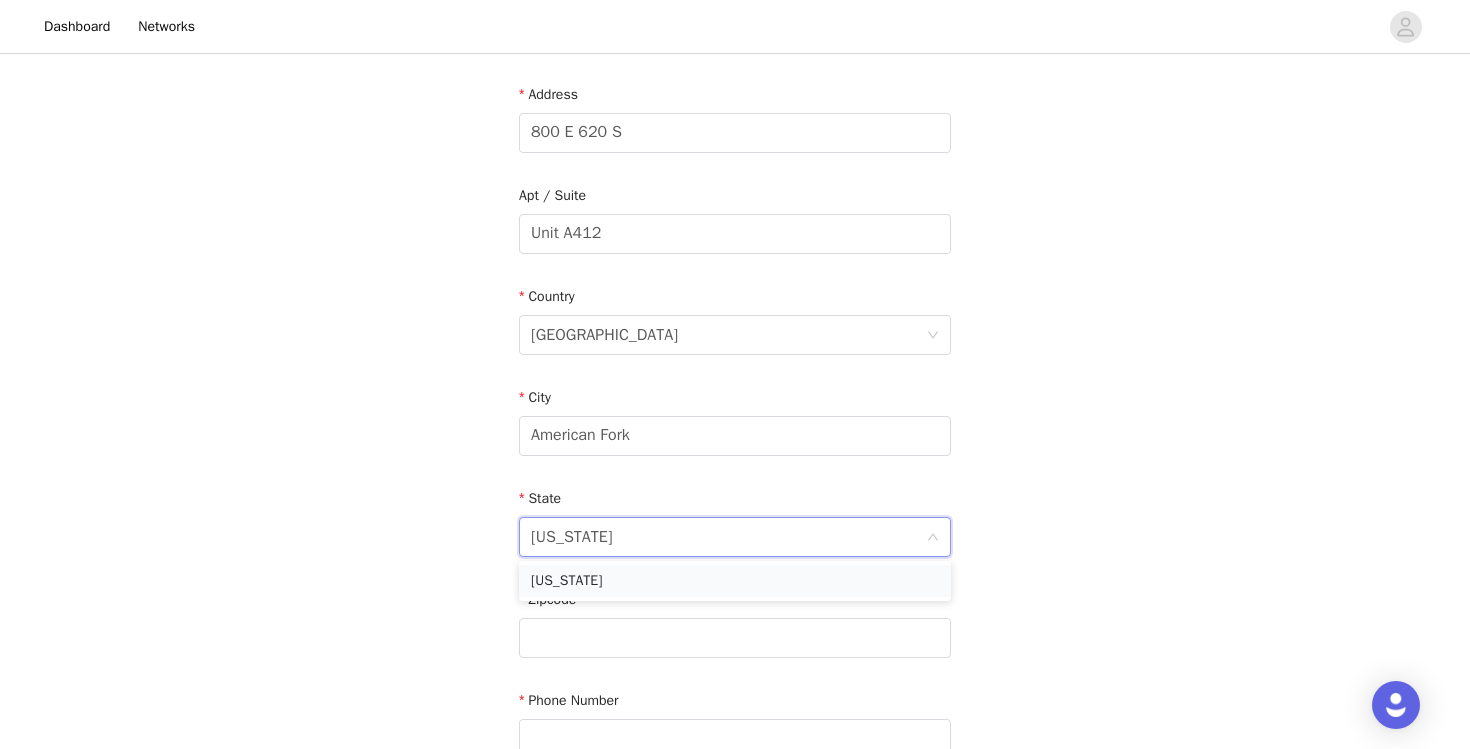 click on "[US_STATE]" at bounding box center [735, 581] 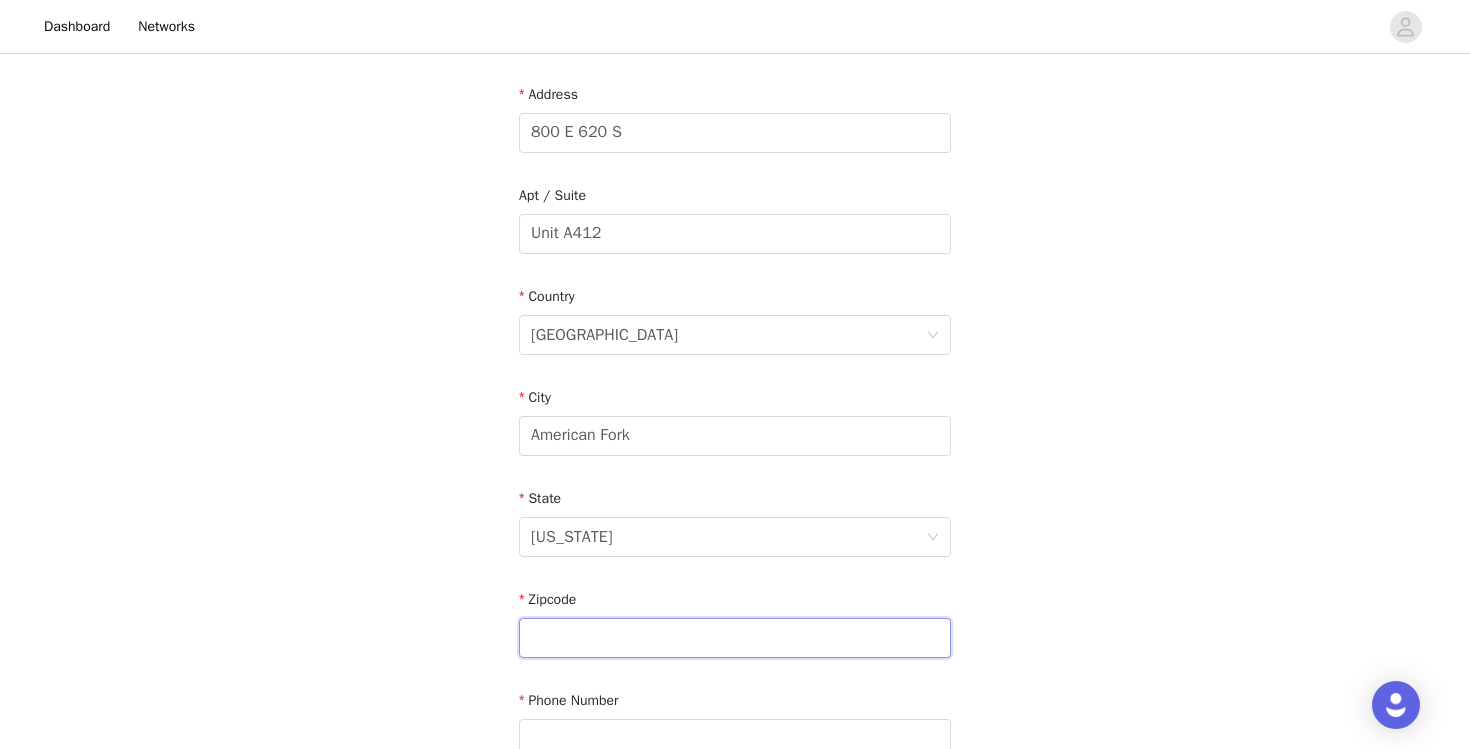 click at bounding box center (735, 638) 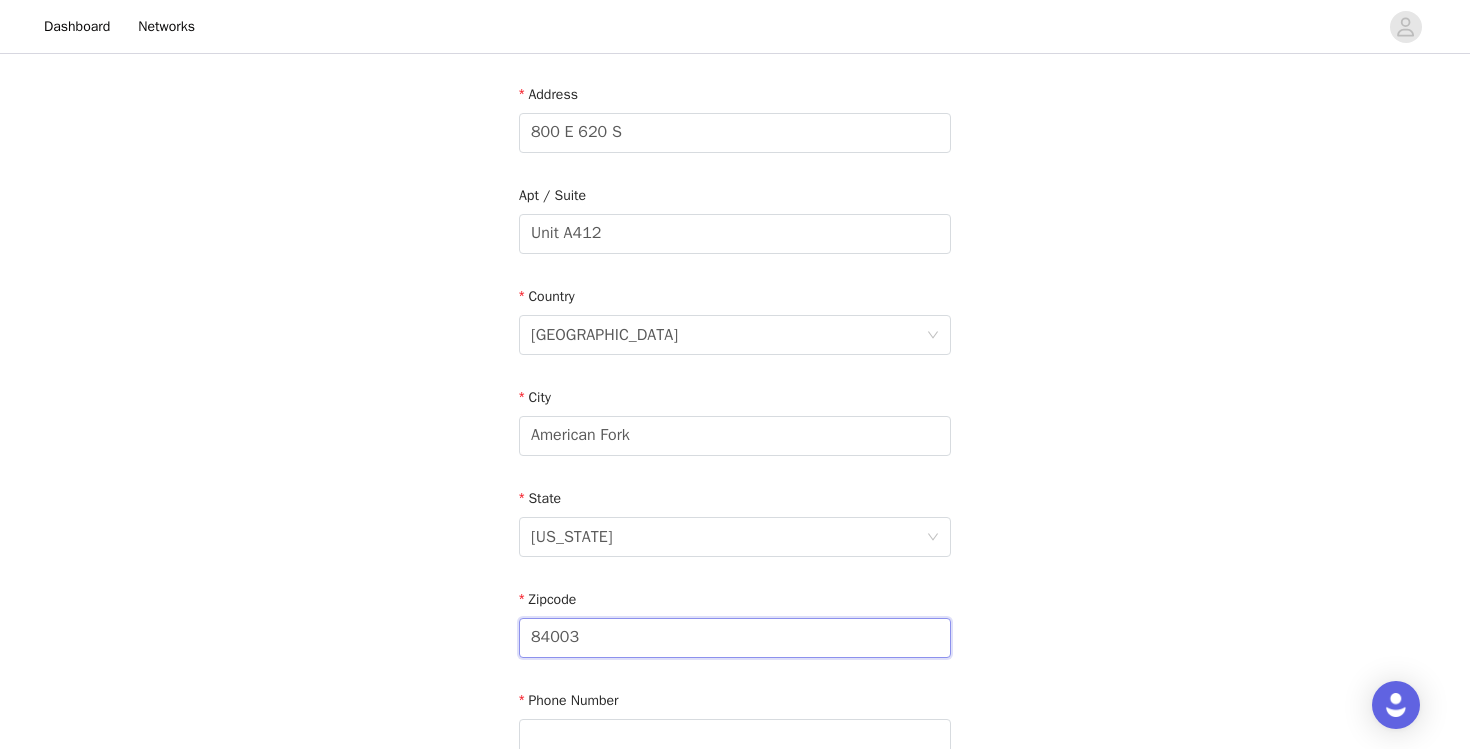 scroll, scrollTop: 614, scrollLeft: 0, axis: vertical 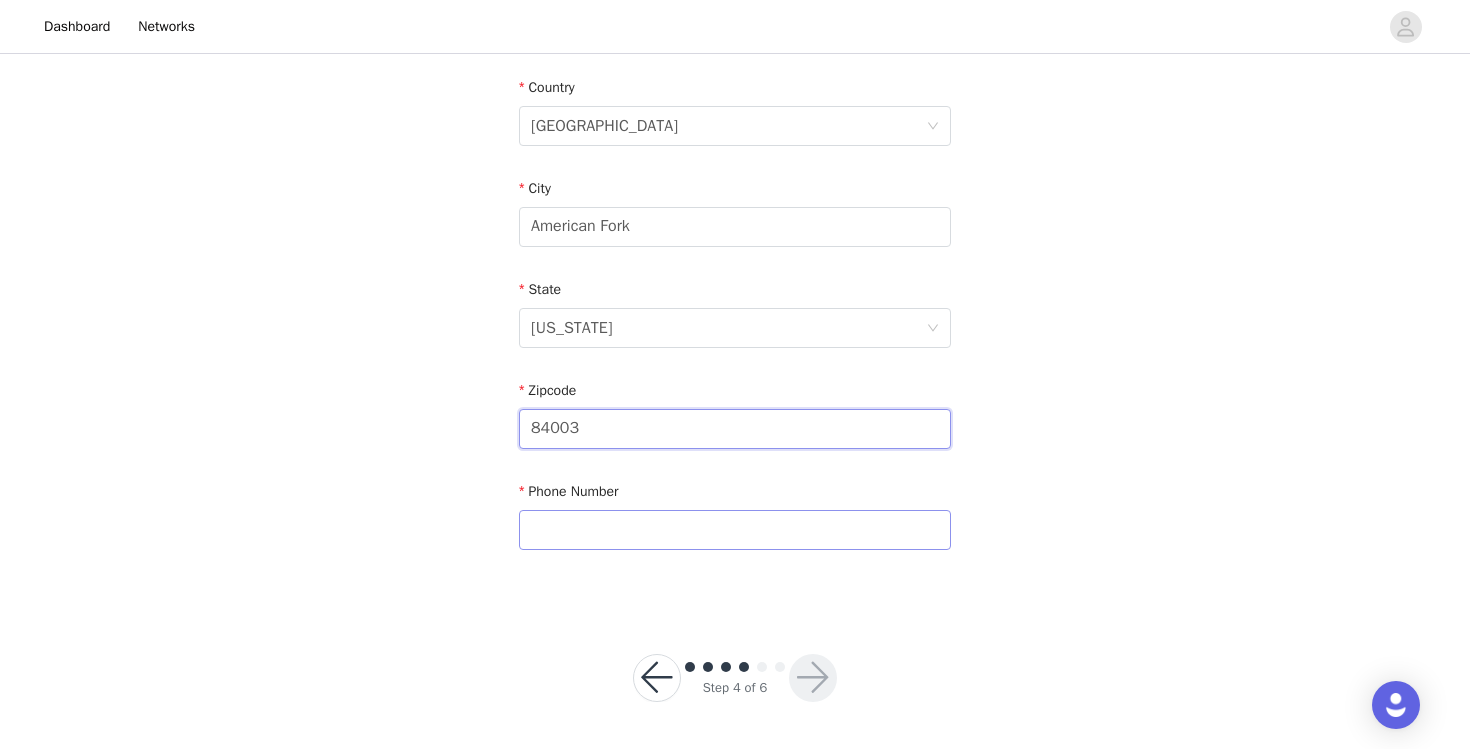 type on "84003" 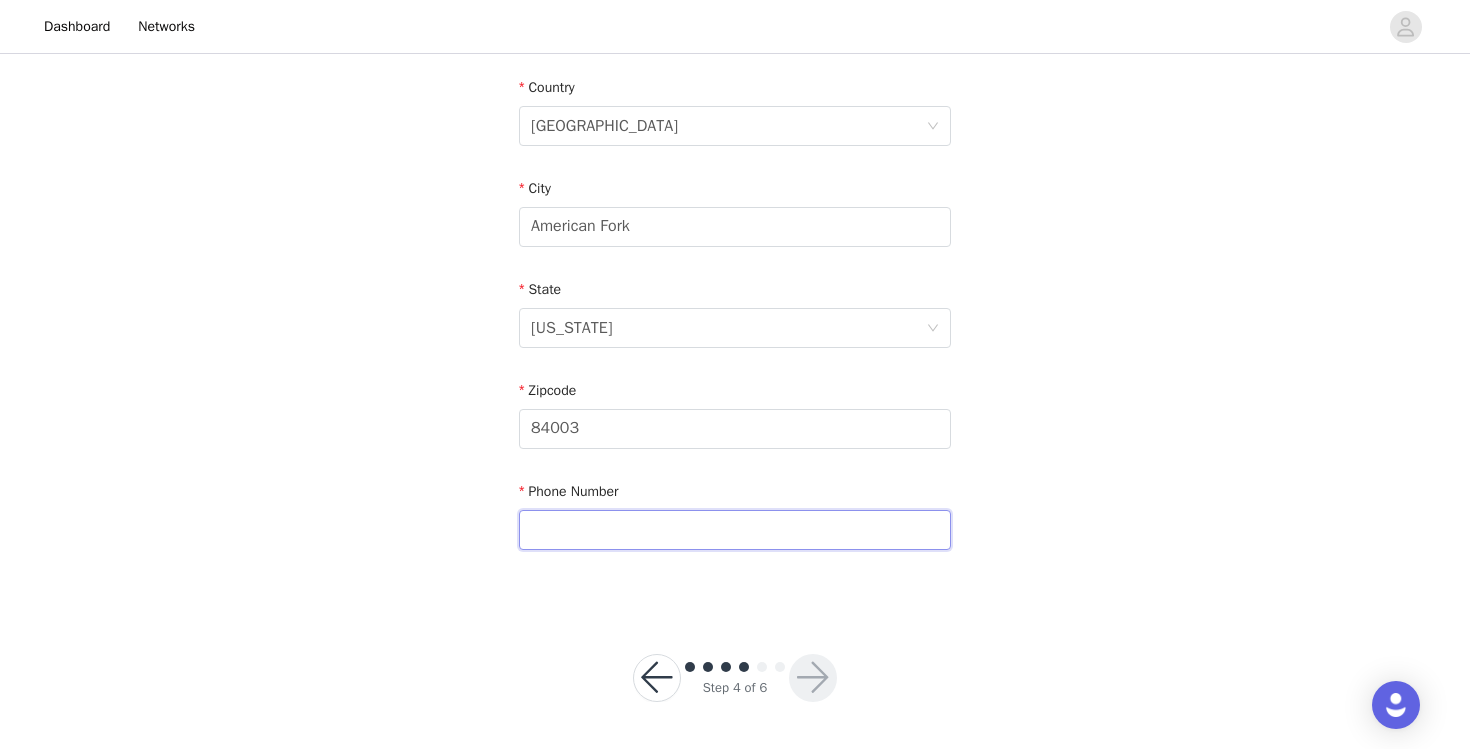click at bounding box center [735, 530] 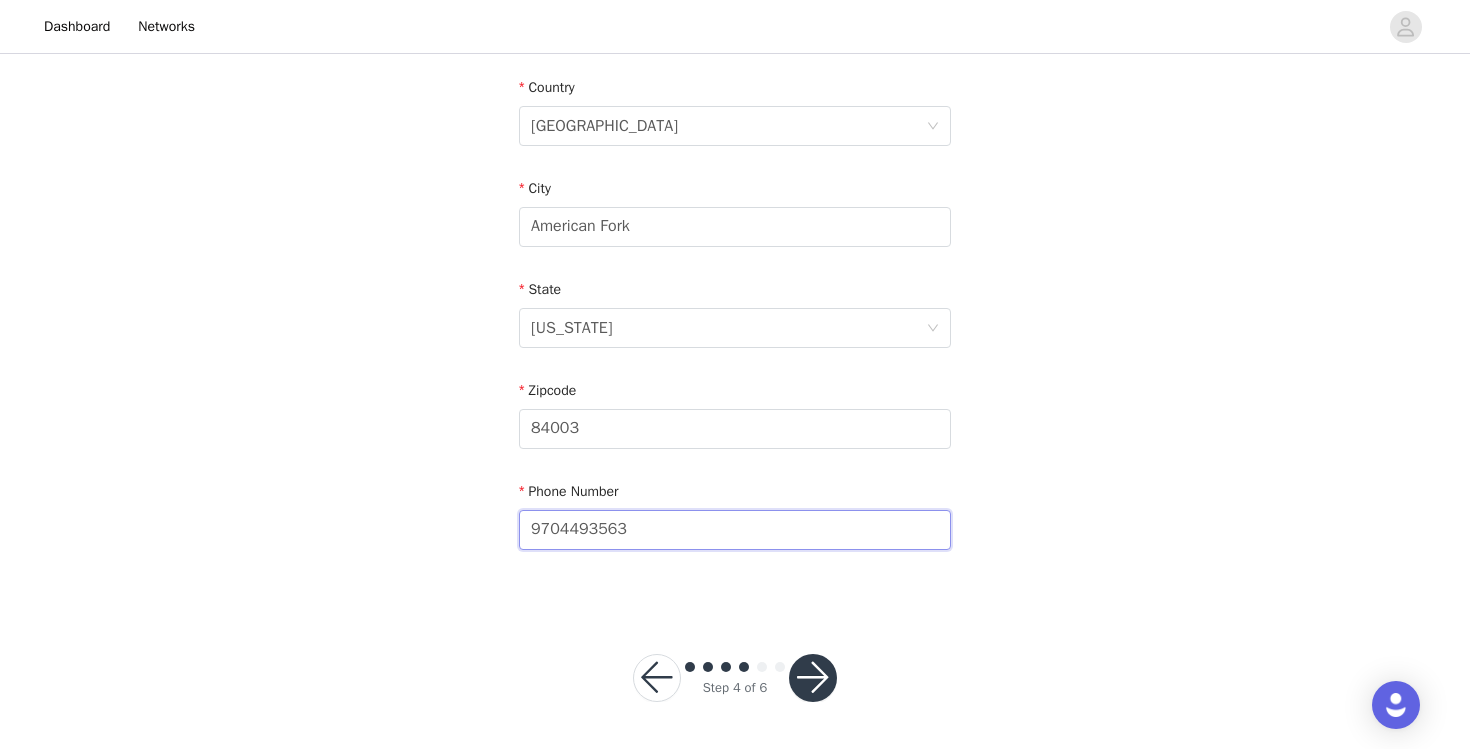 type on "9704493563" 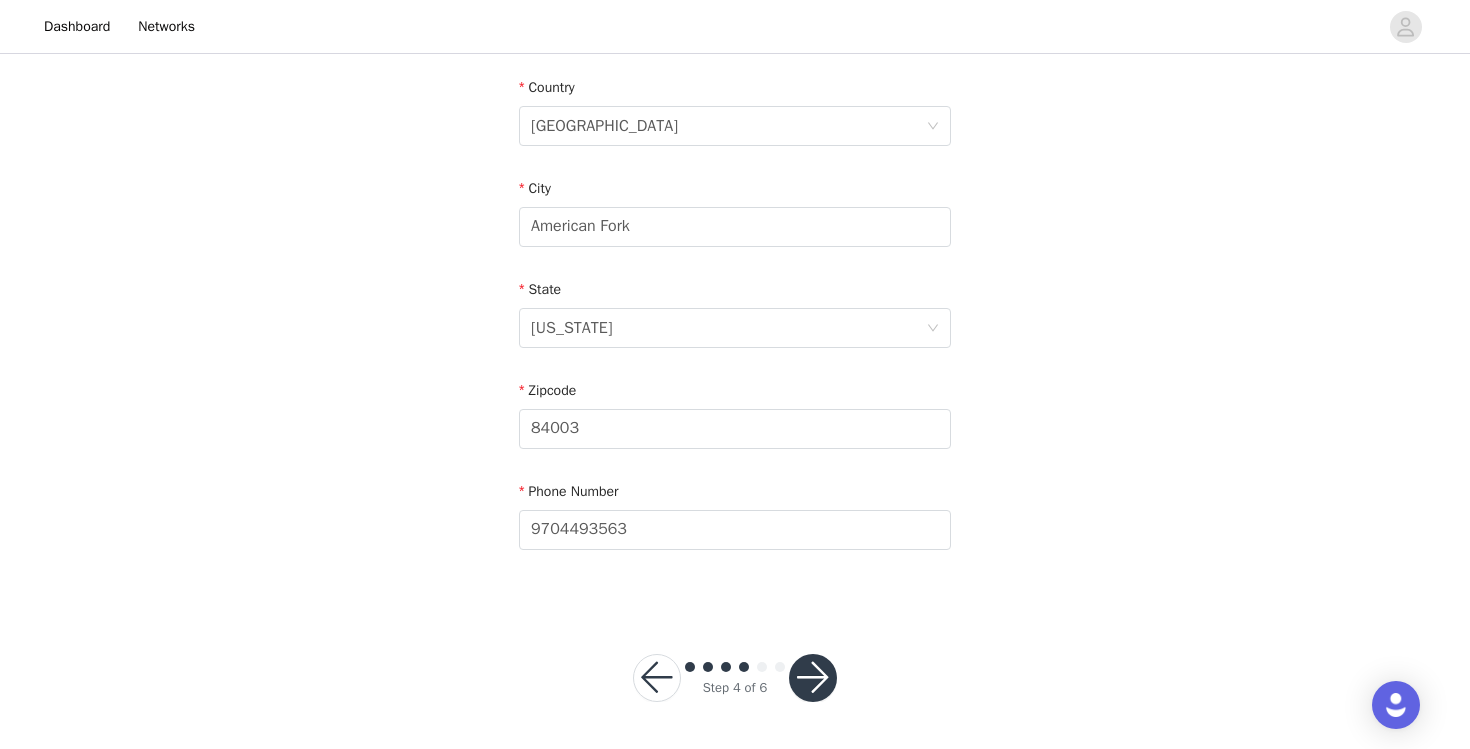 click at bounding box center (813, 678) 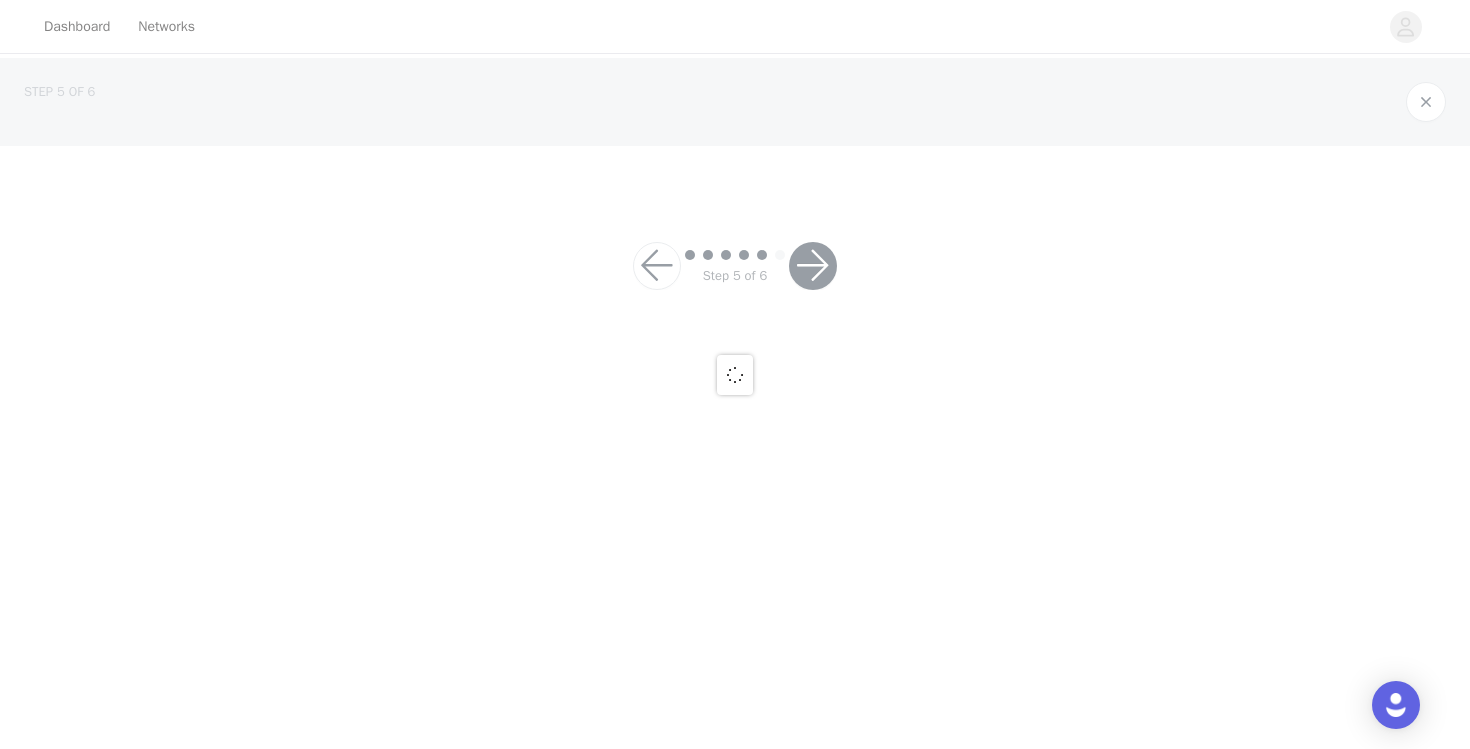 scroll, scrollTop: 0, scrollLeft: 0, axis: both 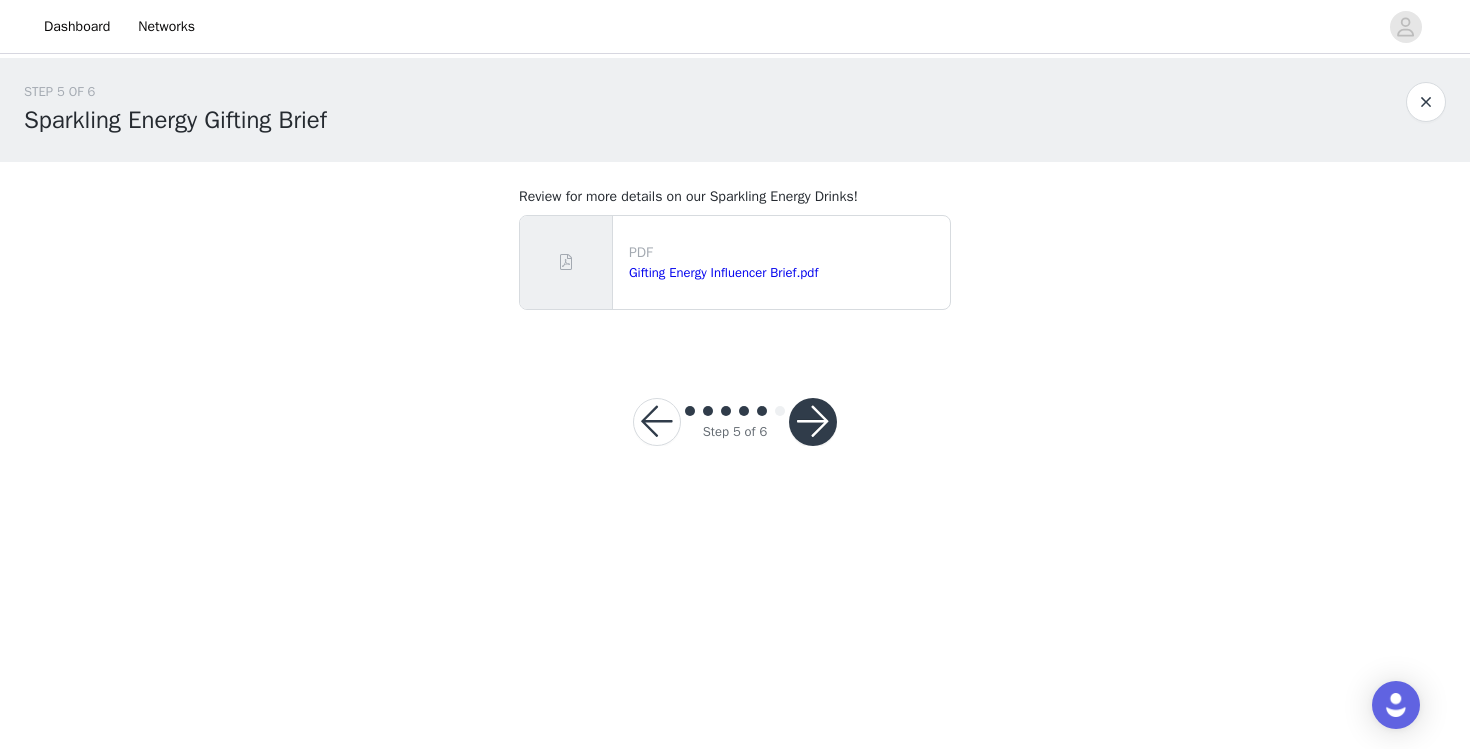 click at bounding box center [813, 422] 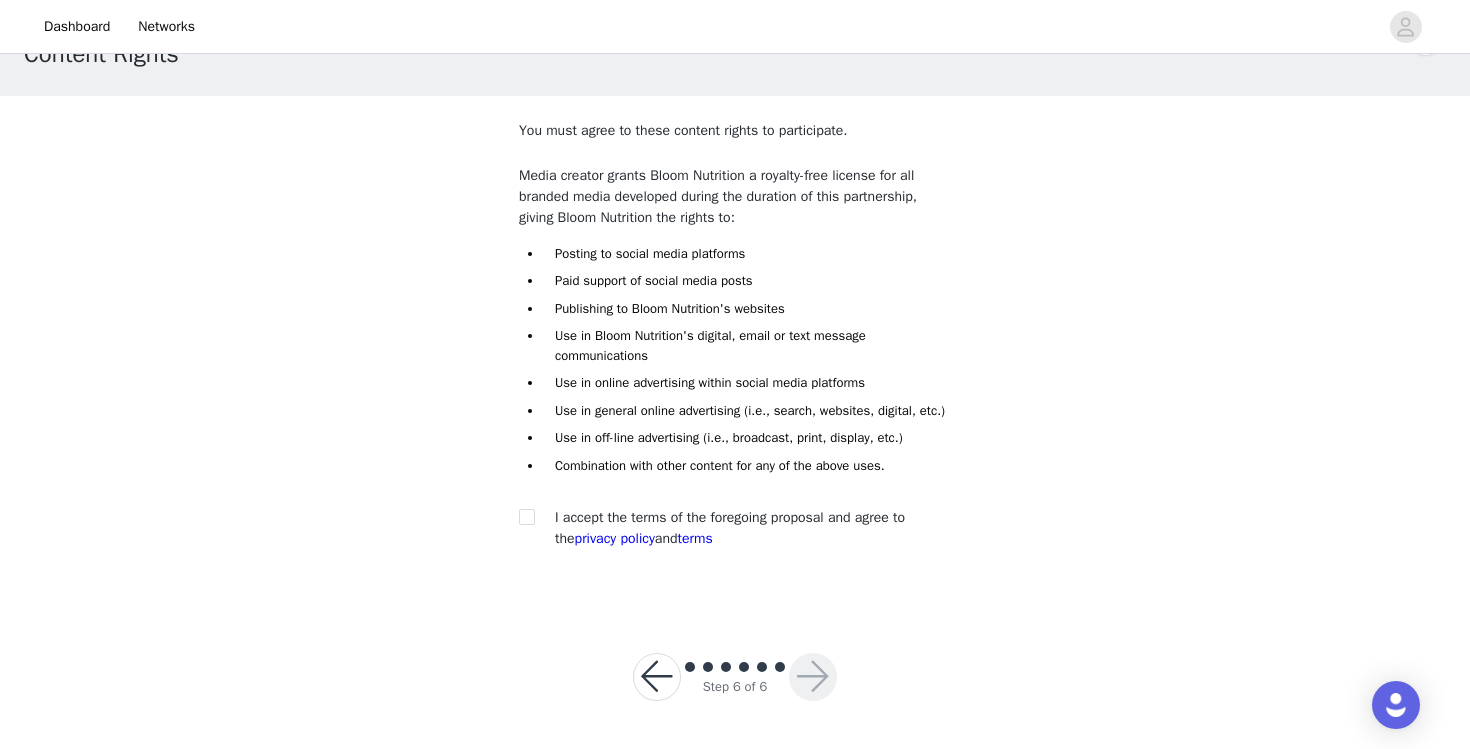 scroll, scrollTop: 84, scrollLeft: 0, axis: vertical 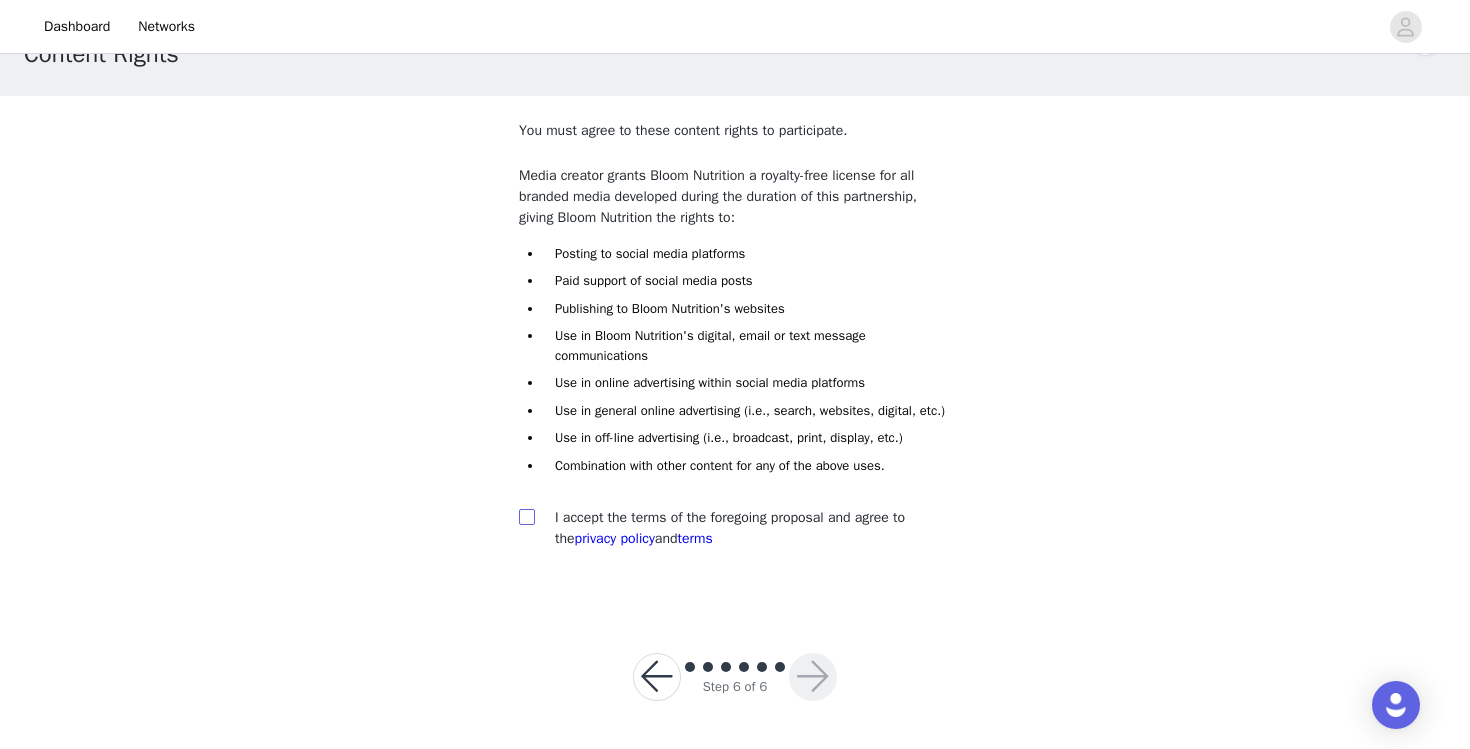click at bounding box center (526, 516) 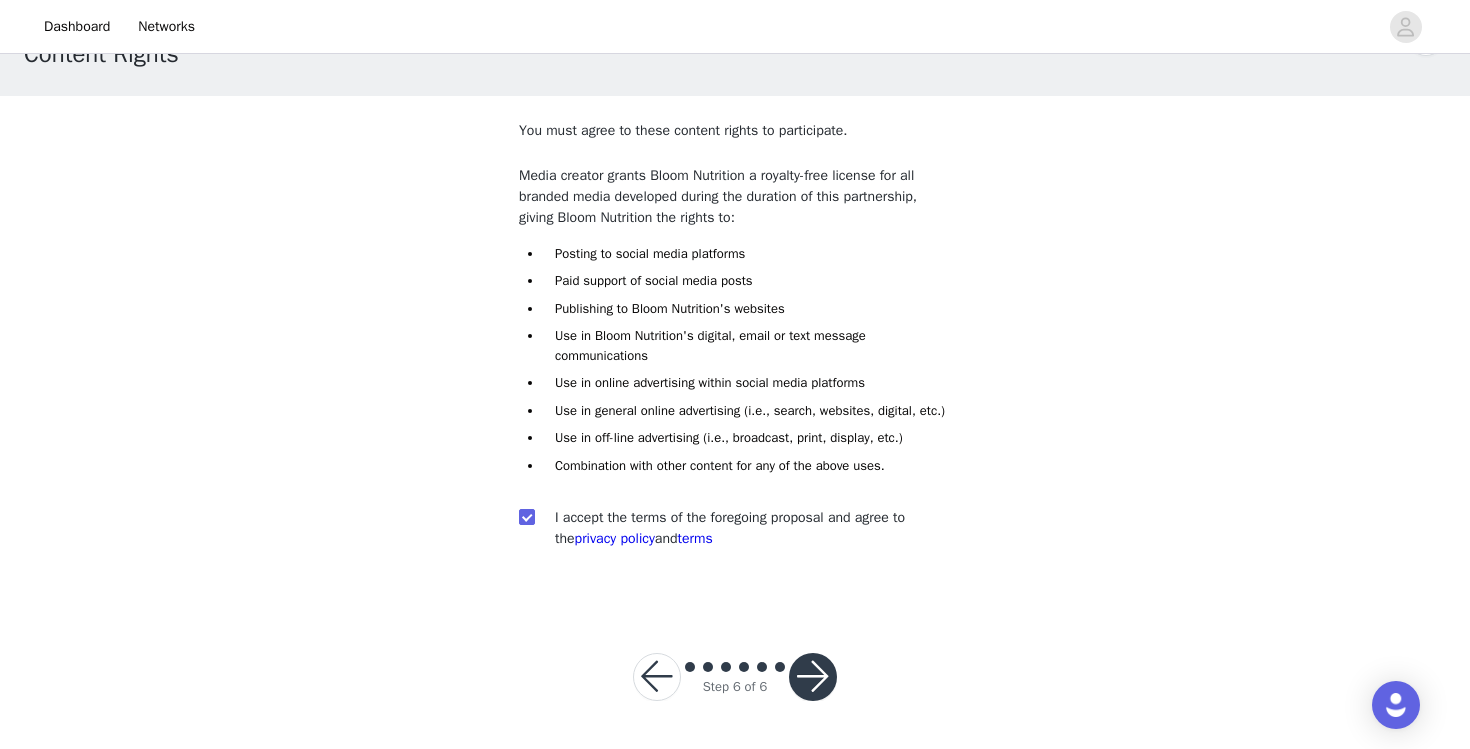 click at bounding box center (813, 677) 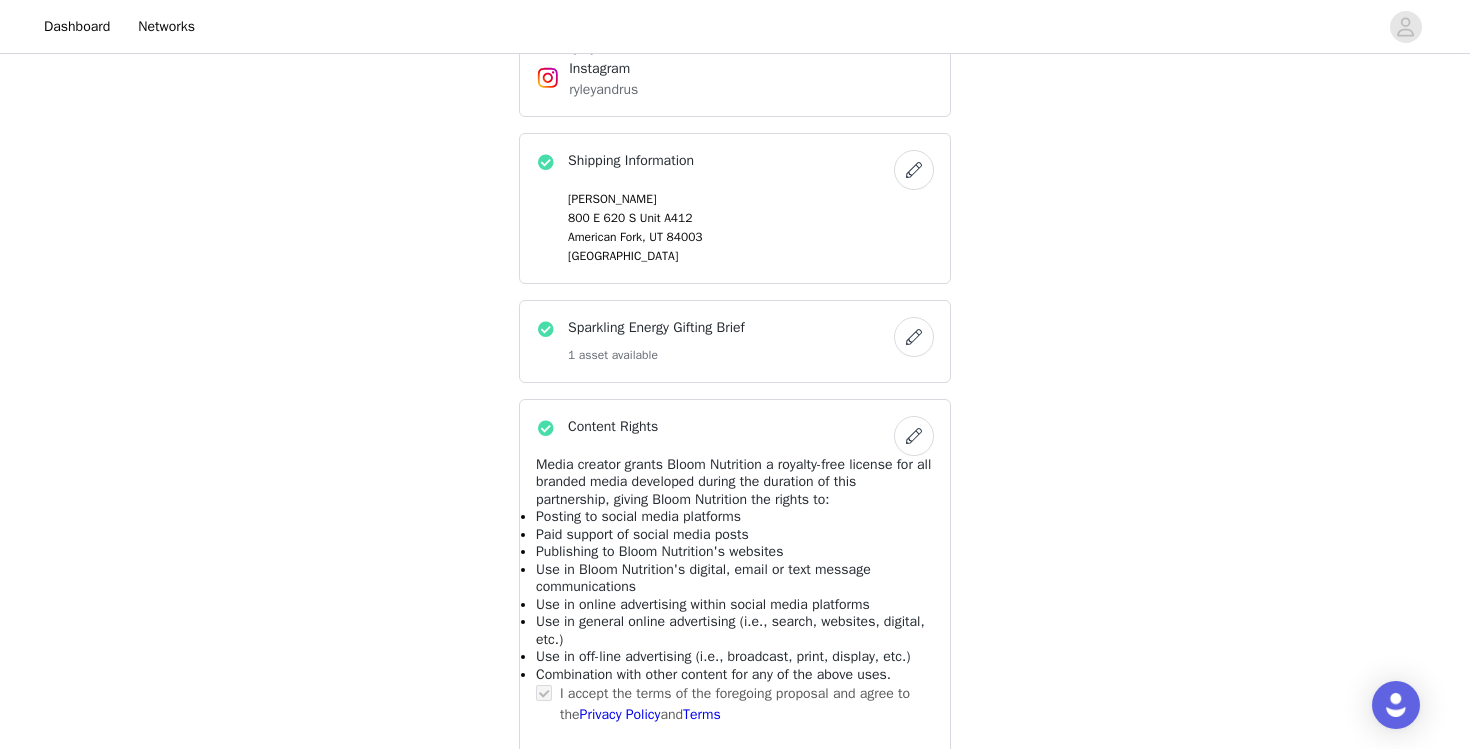 scroll, scrollTop: 930, scrollLeft: 0, axis: vertical 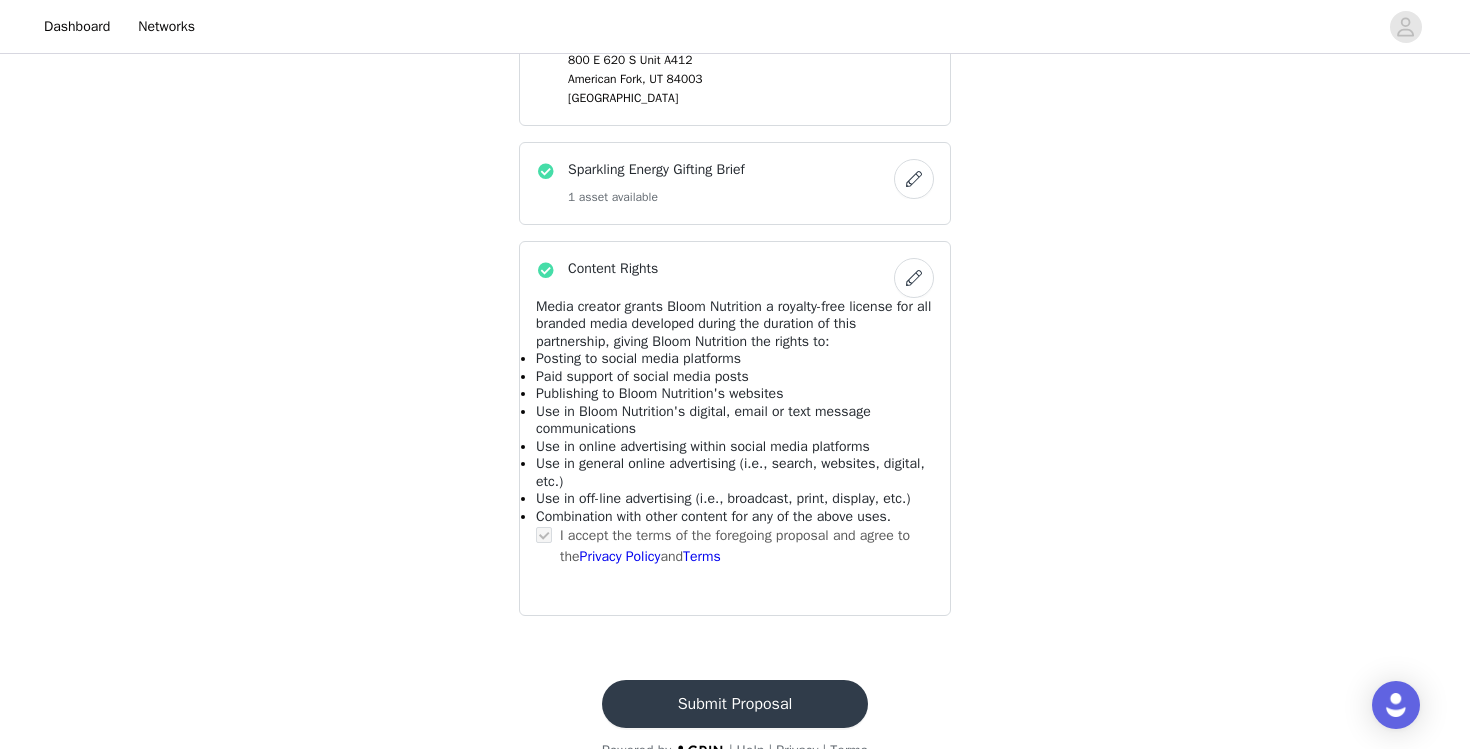 click on "Submit Proposal" at bounding box center (735, 704) 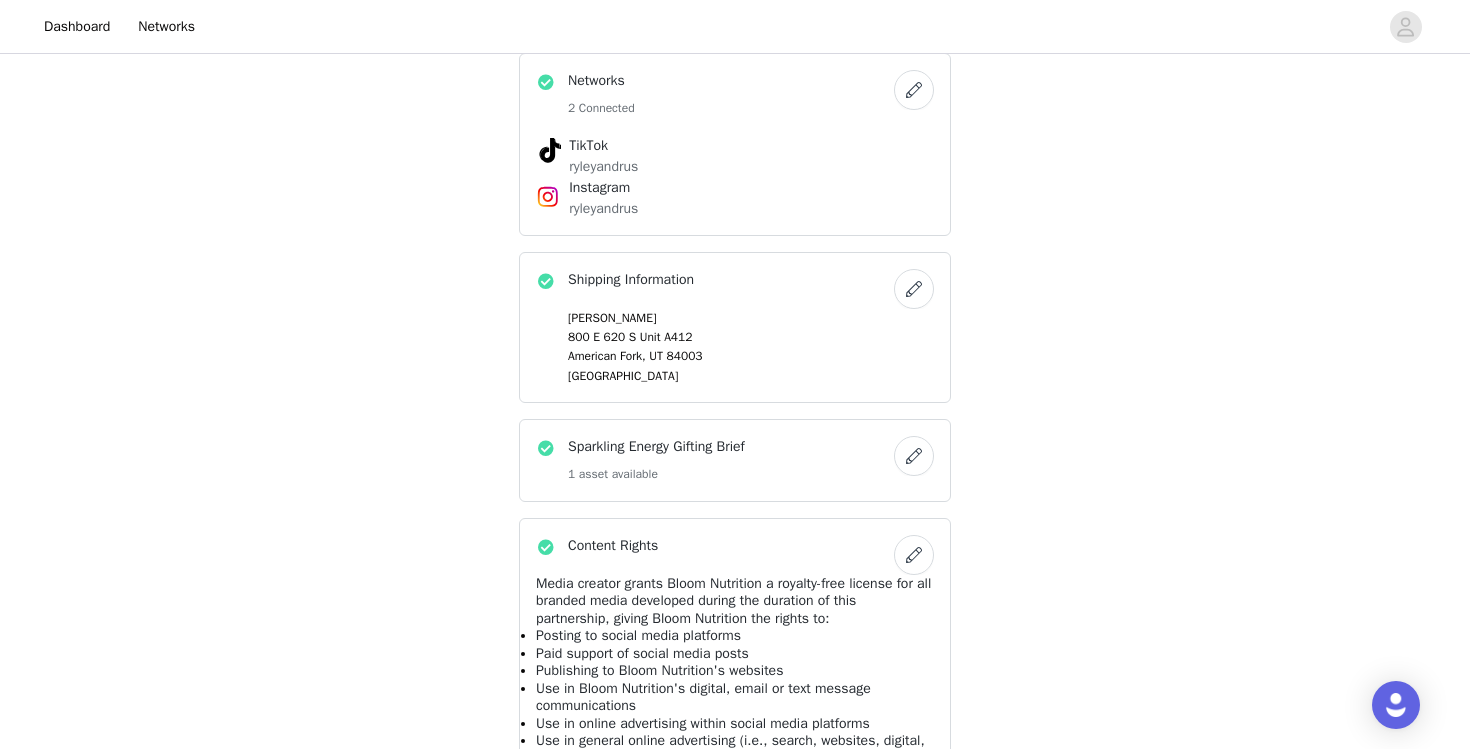 scroll, scrollTop: 0, scrollLeft: 0, axis: both 